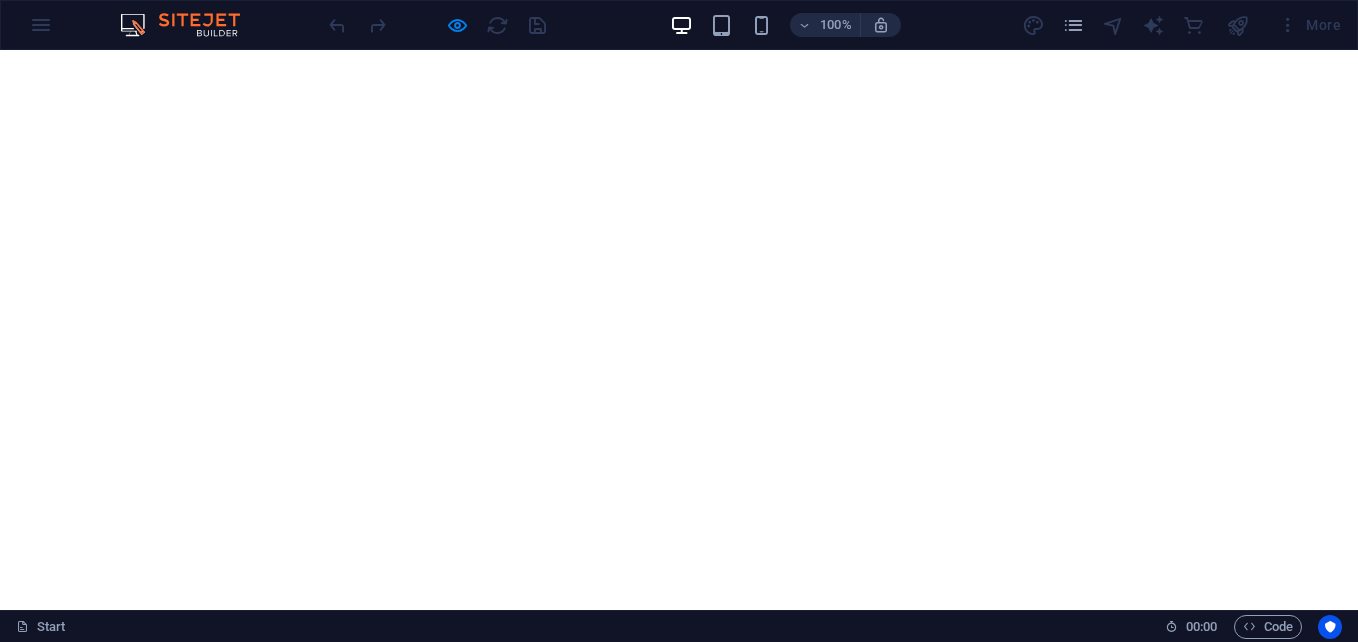 scroll, scrollTop: 0, scrollLeft: 0, axis: both 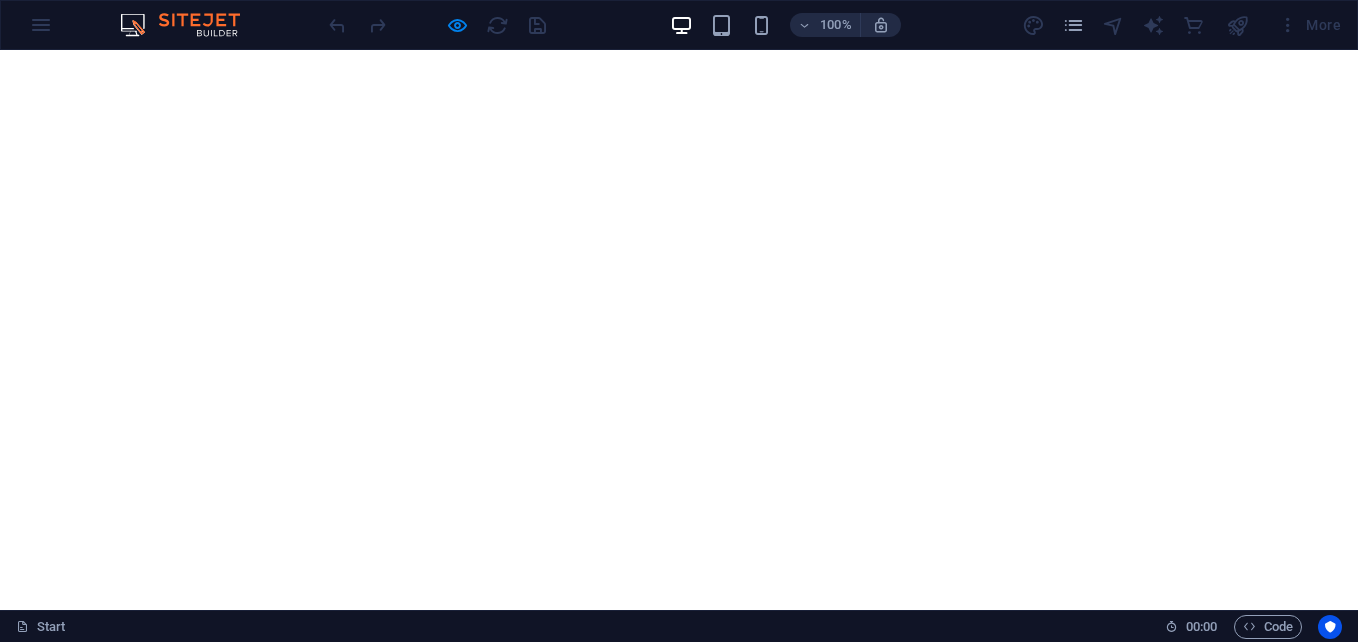 click on "Skip to main content
[PHONE] info@[DOMAIN] Home About us Services Pricing Contact Get a quote Your world wide transport service About us Lorem ipsum dolor sit amet, consetetur sadipscing elitr, sed diam nonumy eirmod tempor invidunt ut labore et dolore magna aliquyam erat, sed diam voluptua. At vero eos et accusam et justo duo dolores et ea rebum. Stet clita kasd gubergren, no sea takimata sanctus est Lorem ipsum dolor sit amet. Lorem ipsum dolor sit amet, consetetur sadipscing elitr, sed diam nonumy eirmod tempor invidunt ut labore et dolore magna aliquyam erat, sed diam voluptua. At vero eos et accusam et justo duo dolores et ea rebum. Stet clita kasd gubergren, no sea takimata sanctus est Lorem ipsum dolor sit amet.  Timely Delivery Lorem ipsum dolor sit amet, consectetur adipisicing elit. Veritatis, dolorem! Global delivery Lorem ipsum dolor sit amet, consectetur adipisicing elit. Veritatis, dolorem! 24/7  Support Lorem ipsum dolor sit amet, consectetur adipisicing elit. Lorem Ipsum" at bounding box center [679, 7087] 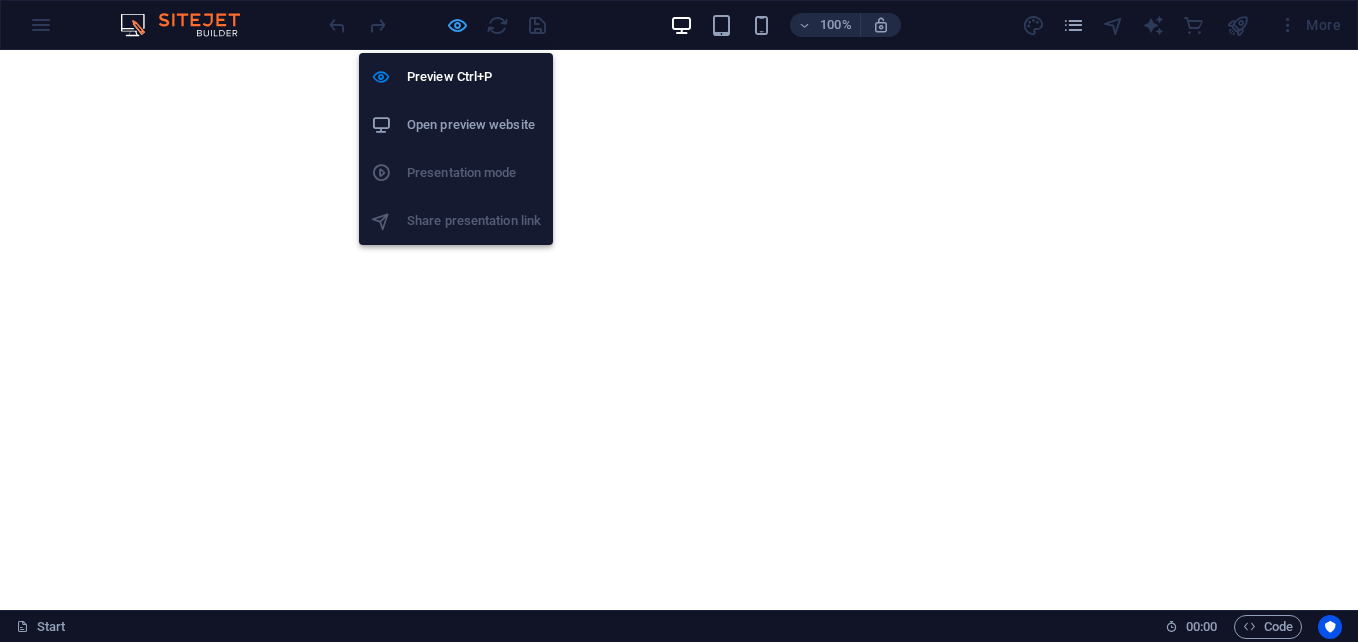 click at bounding box center (457, 25) 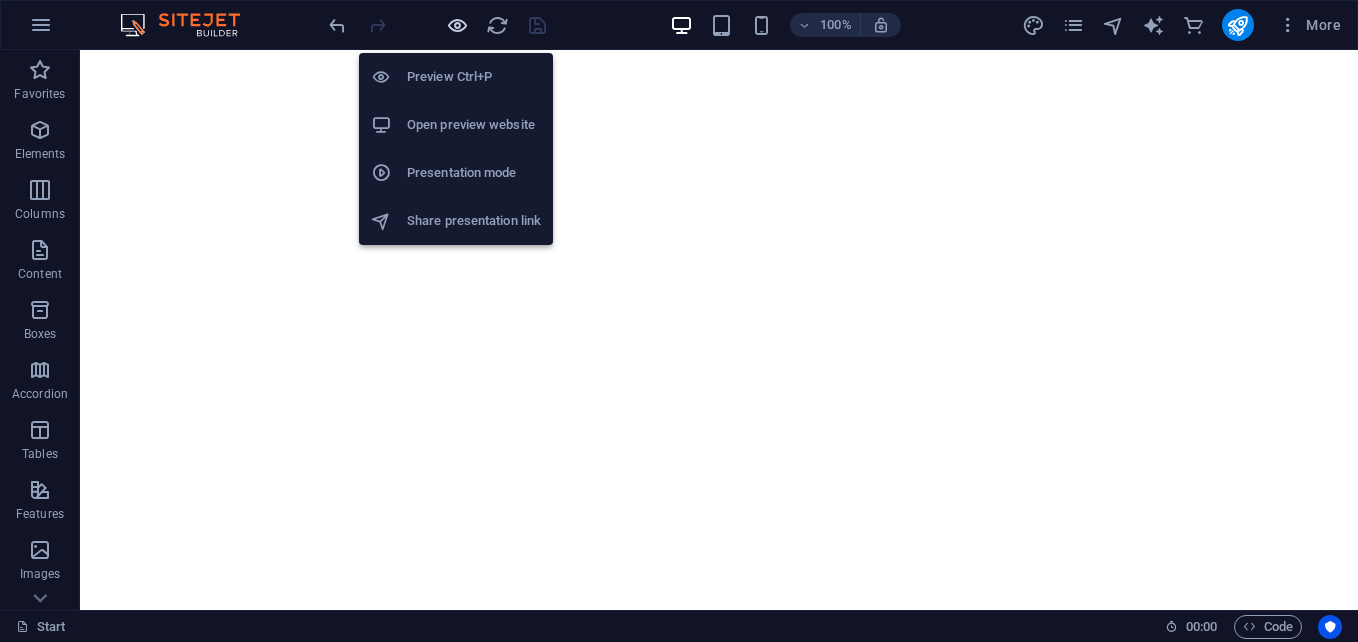 click at bounding box center (457, 25) 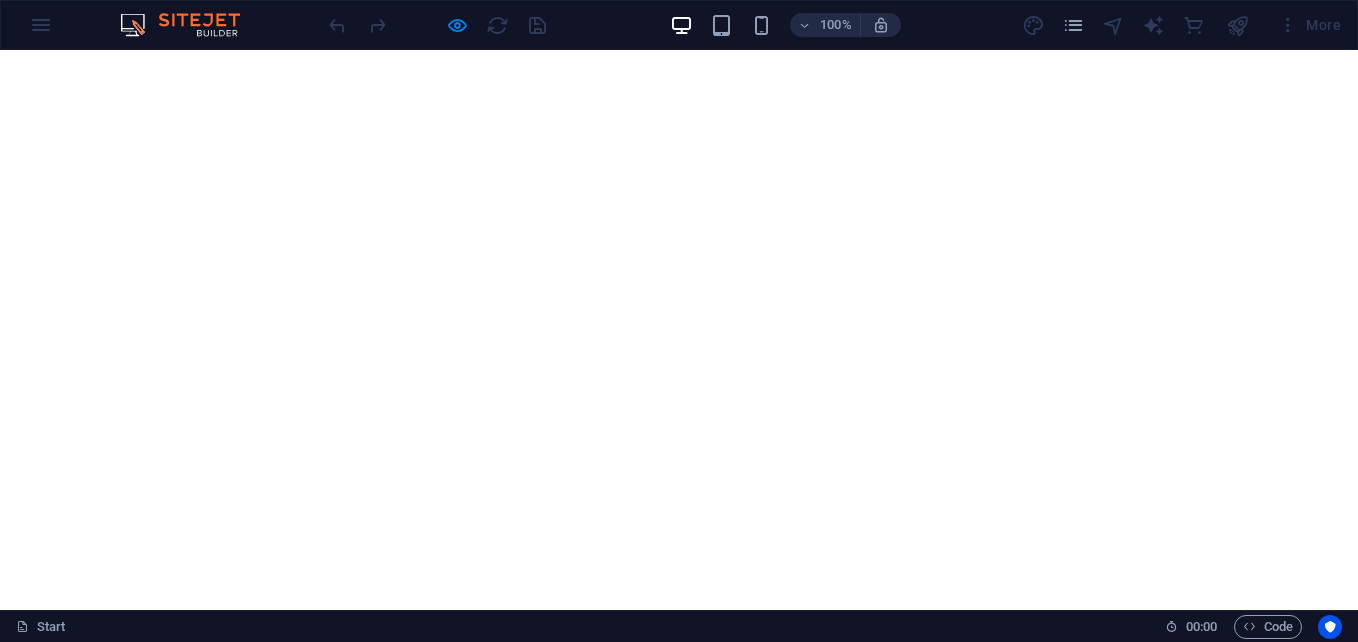 click on "Get a quote" at bounding box center (274, 981) 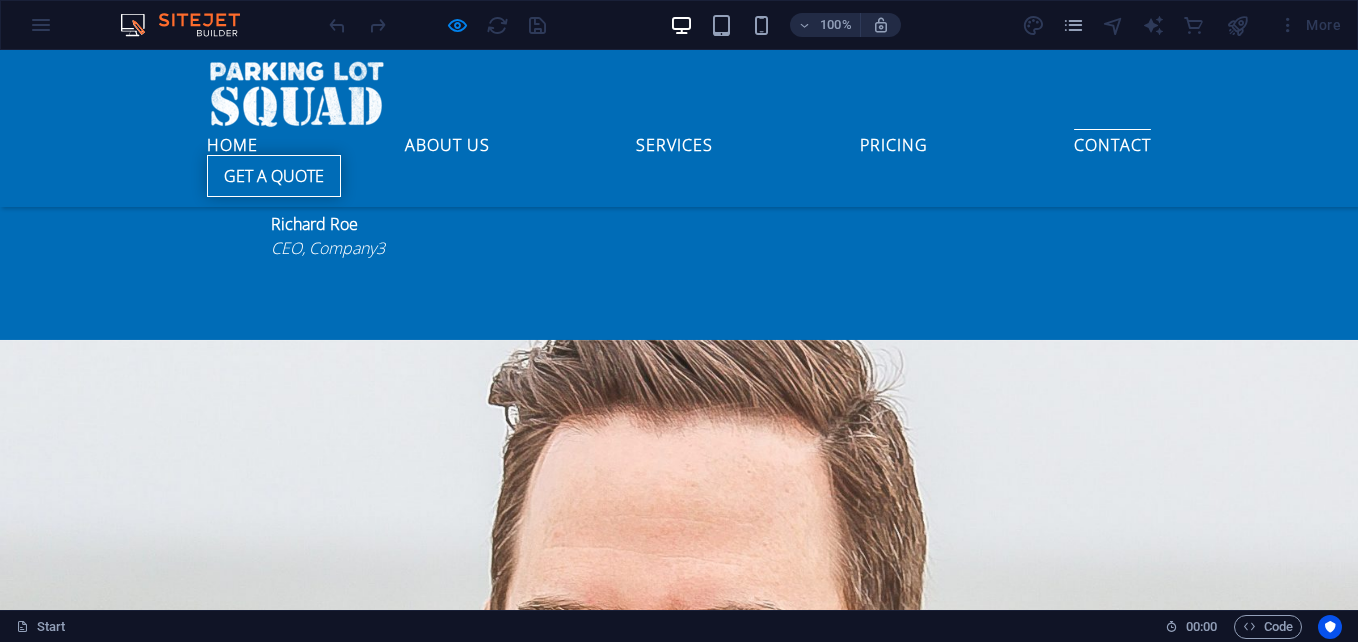 scroll, scrollTop: 4972, scrollLeft: 0, axis: vertical 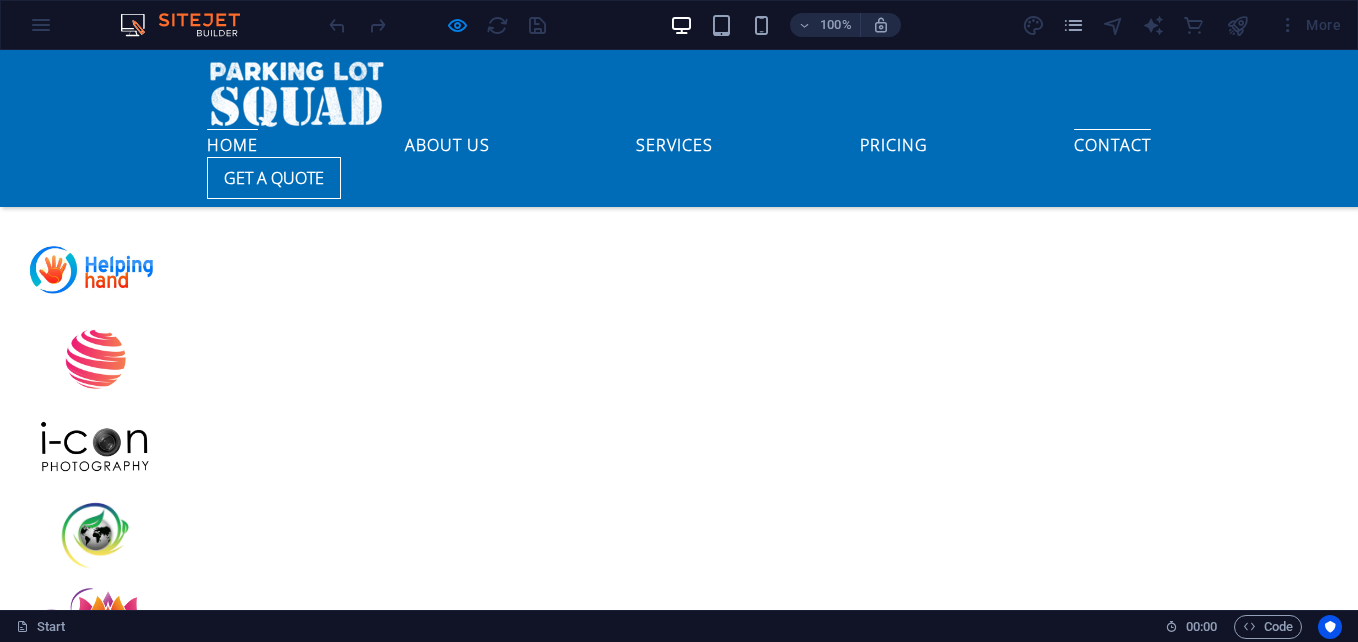 click on "Home" at bounding box center [232, 141] 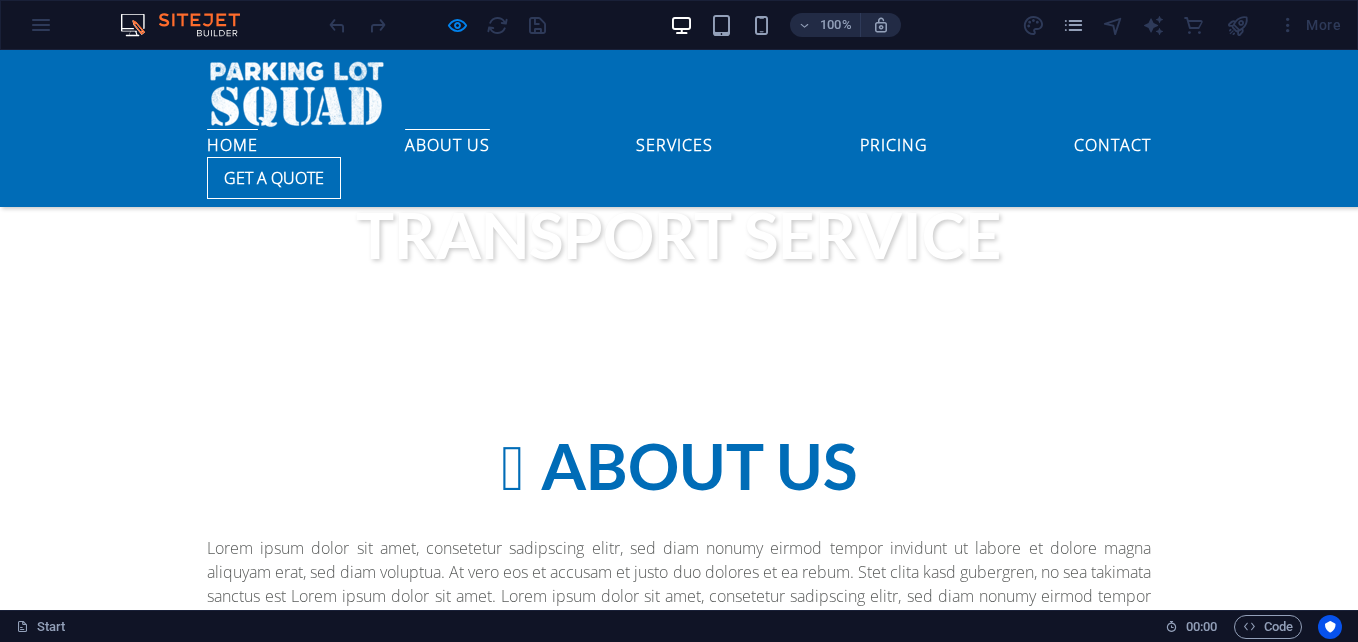 scroll, scrollTop: 0, scrollLeft: 0, axis: both 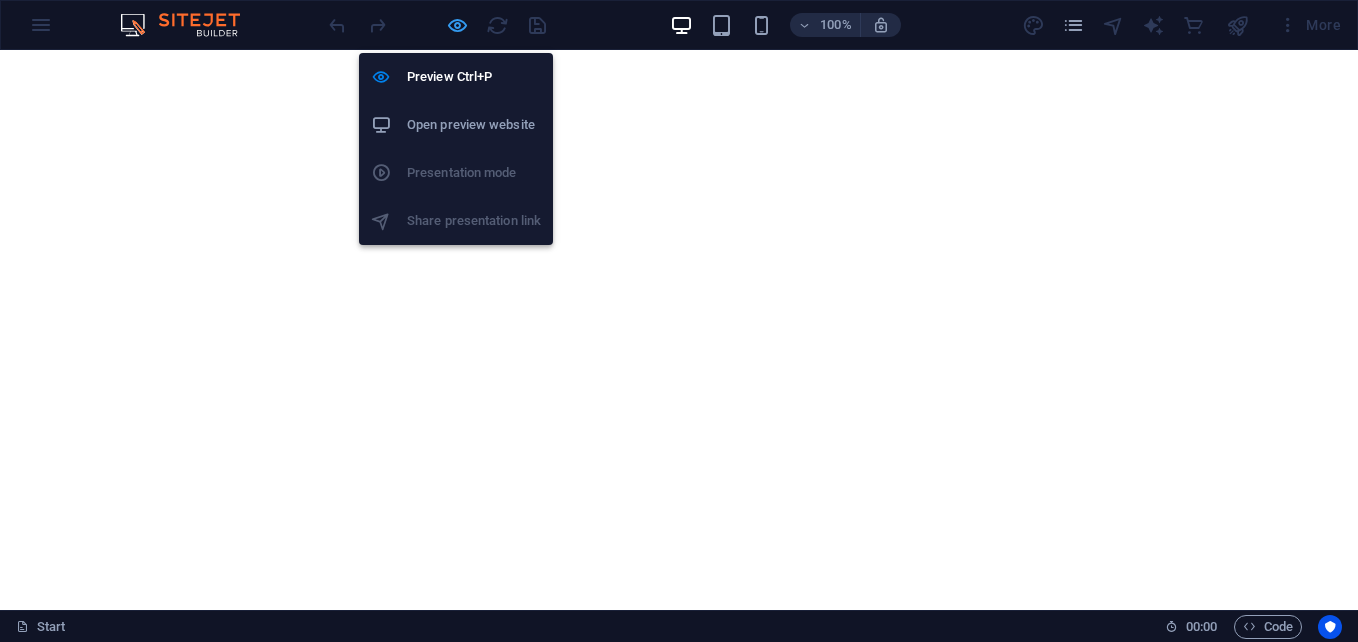 click at bounding box center (457, 25) 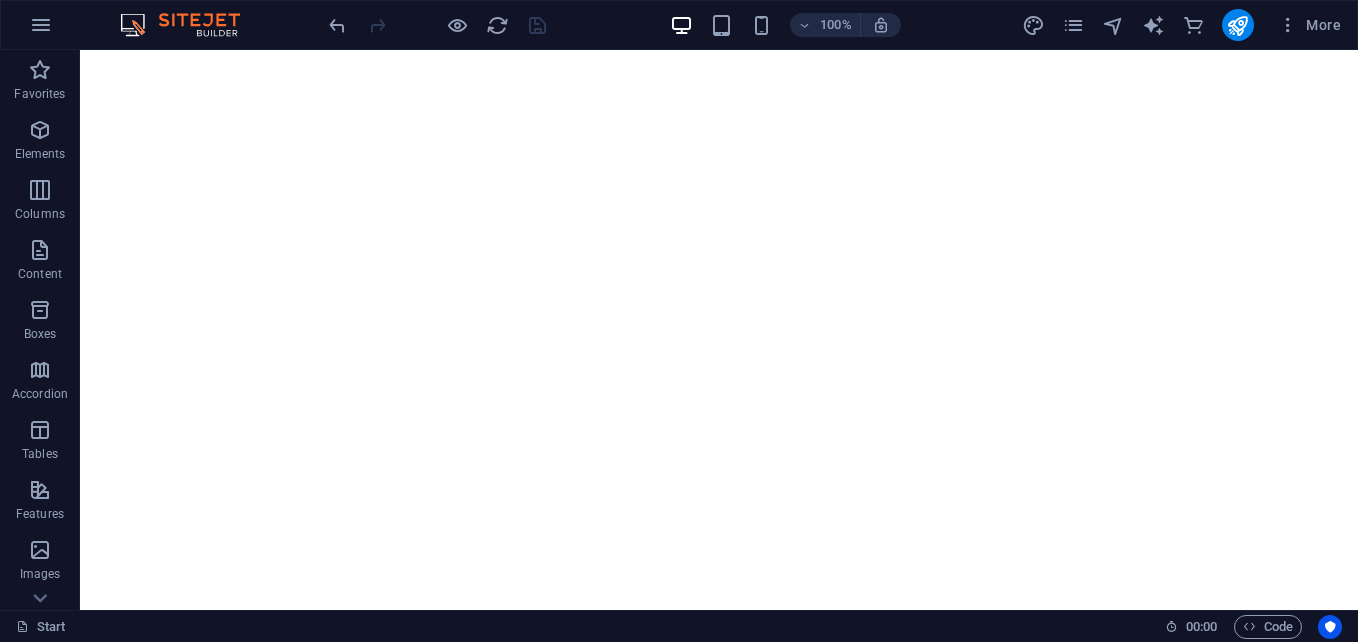 scroll, scrollTop: 0, scrollLeft: 0, axis: both 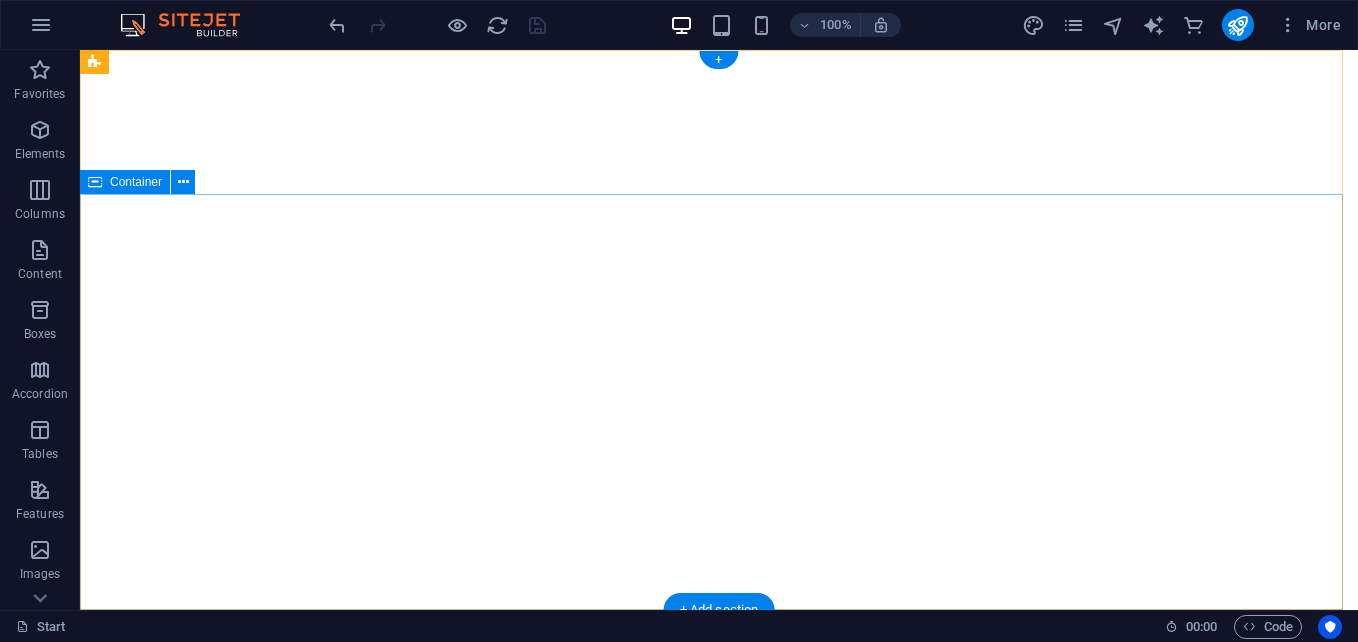 click on "Your world wide transport service" at bounding box center (719, 1162) 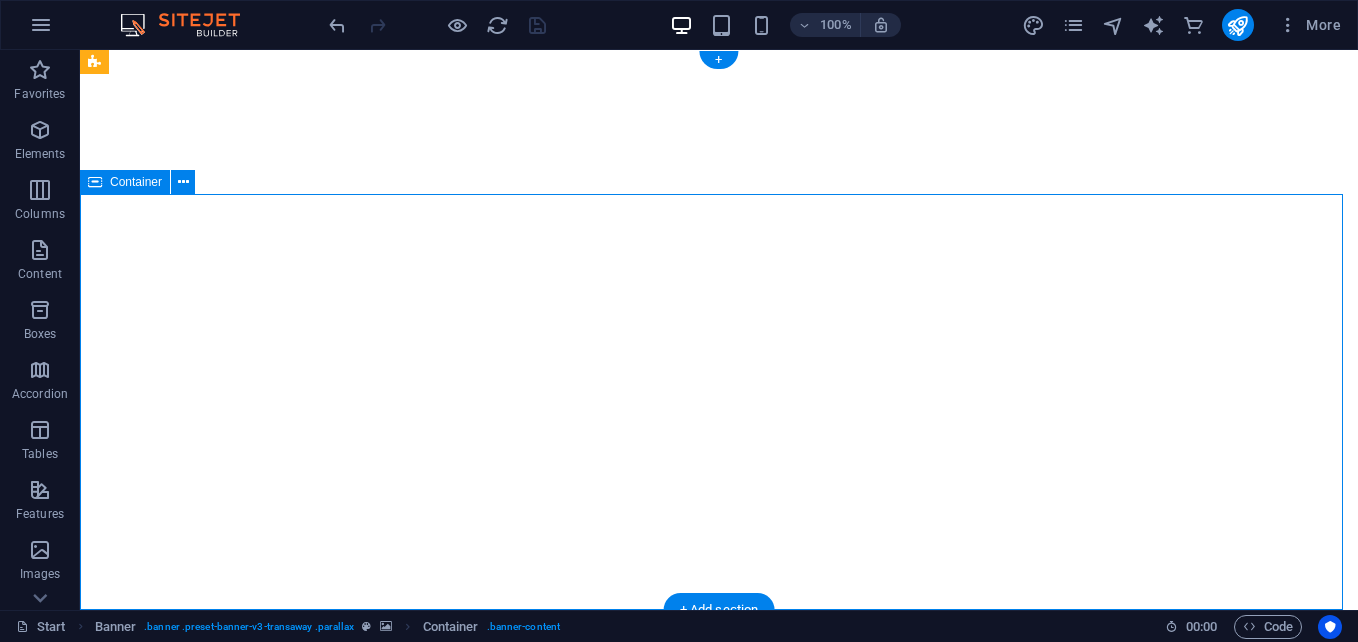 click on "Your world wide transport service" at bounding box center [719, 1162] 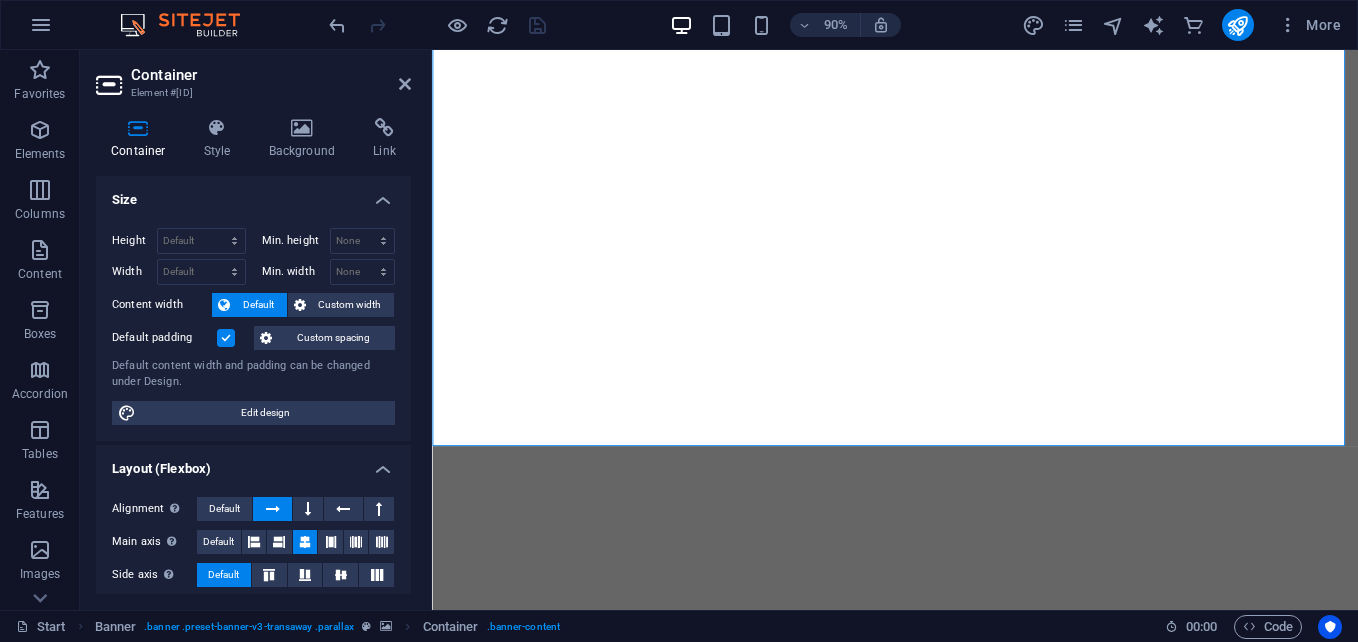 scroll, scrollTop: 182, scrollLeft: 0, axis: vertical 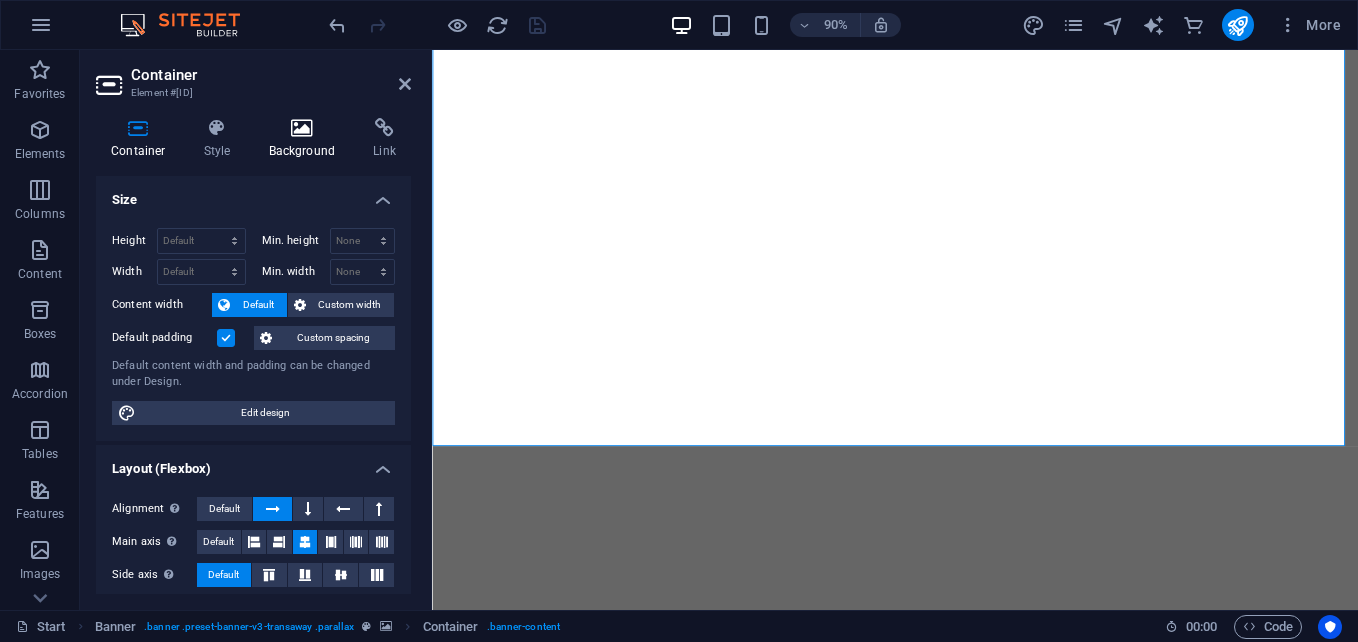 click at bounding box center (302, 128) 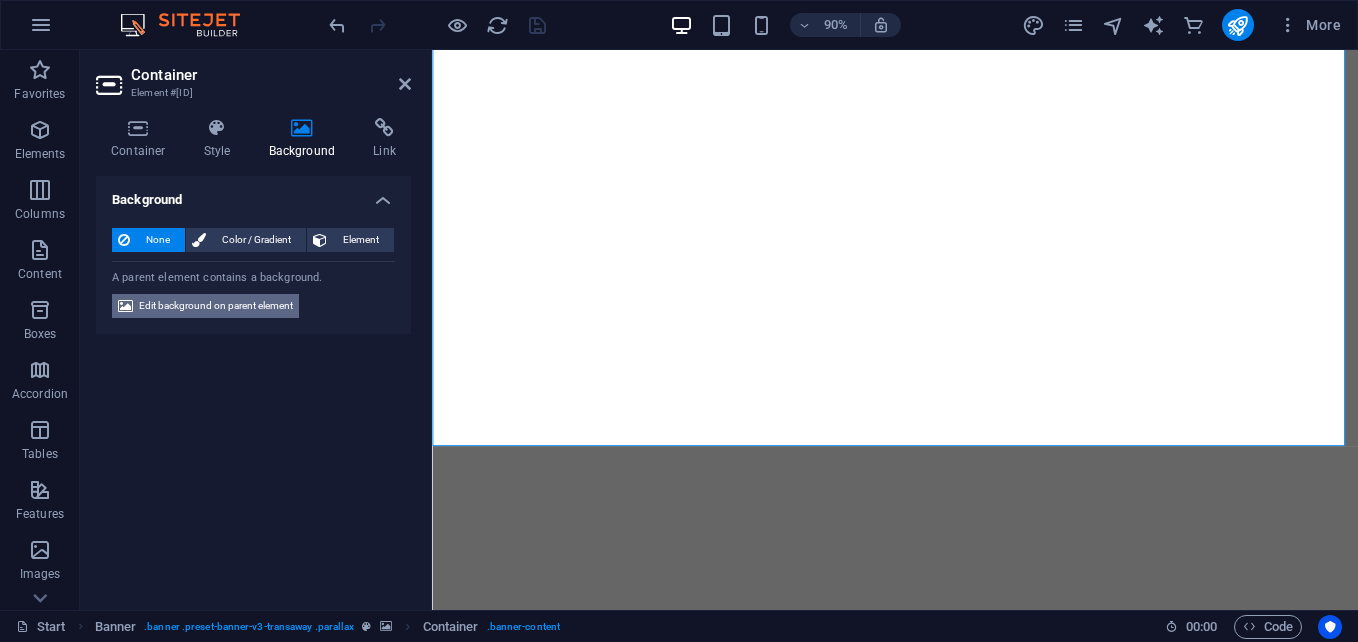 click on "Edit background on parent element" at bounding box center (216, 306) 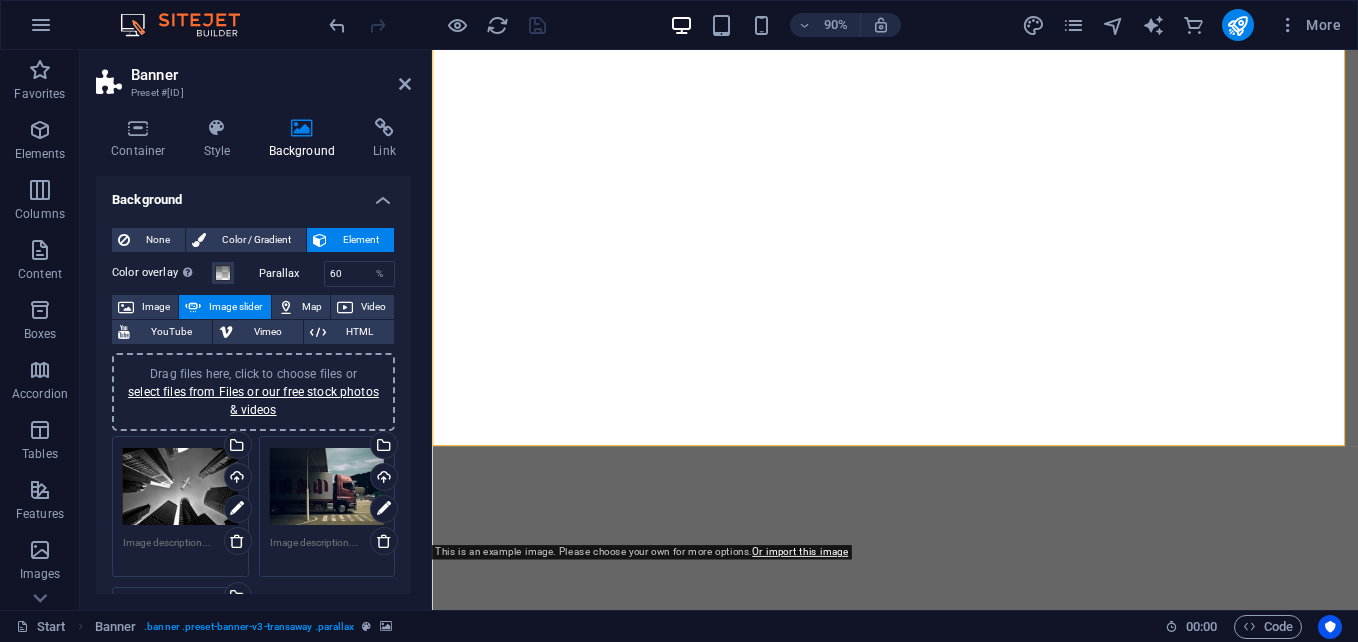 click on "Background None Color / Gradient Element Stretch background to full-width Color overlay Places an overlay over the background to colorize it Parallax 60 % Image Image slider Map Video YouTube Vimeo HTML Drag files here, click to choose files or select files from Files or our free stock photos & videos Drag files here, click to choose files or select files from Files or our free stock photos & videos Select files from the file manager, stock photos, or upload file(s) Upload Drag files here, click to choose files or select files from Files or our free stock photos & videos Select files from the file manager, stock photos, or upload file(s) Upload Drag files here, click to choose files or select files from Files or our free stock photos & videos Select files from the file manager, stock photos, or upload file(s) Upload Remove all images Slides to show 1 Slides to scroll 1 Center mode Enables centered view with partial previous/next slide. Use with odd numbered "Slides to show" counts. Center padding 0 px % Slide" at bounding box center [253, 385] 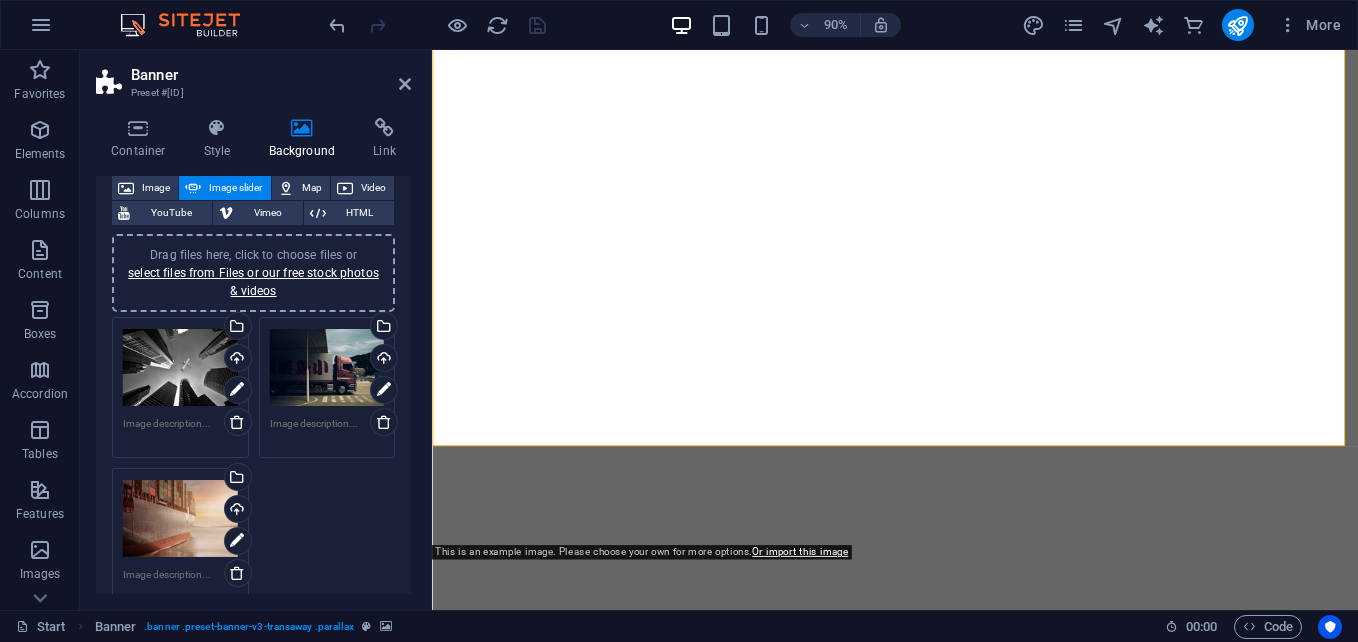 scroll, scrollTop: 114, scrollLeft: 0, axis: vertical 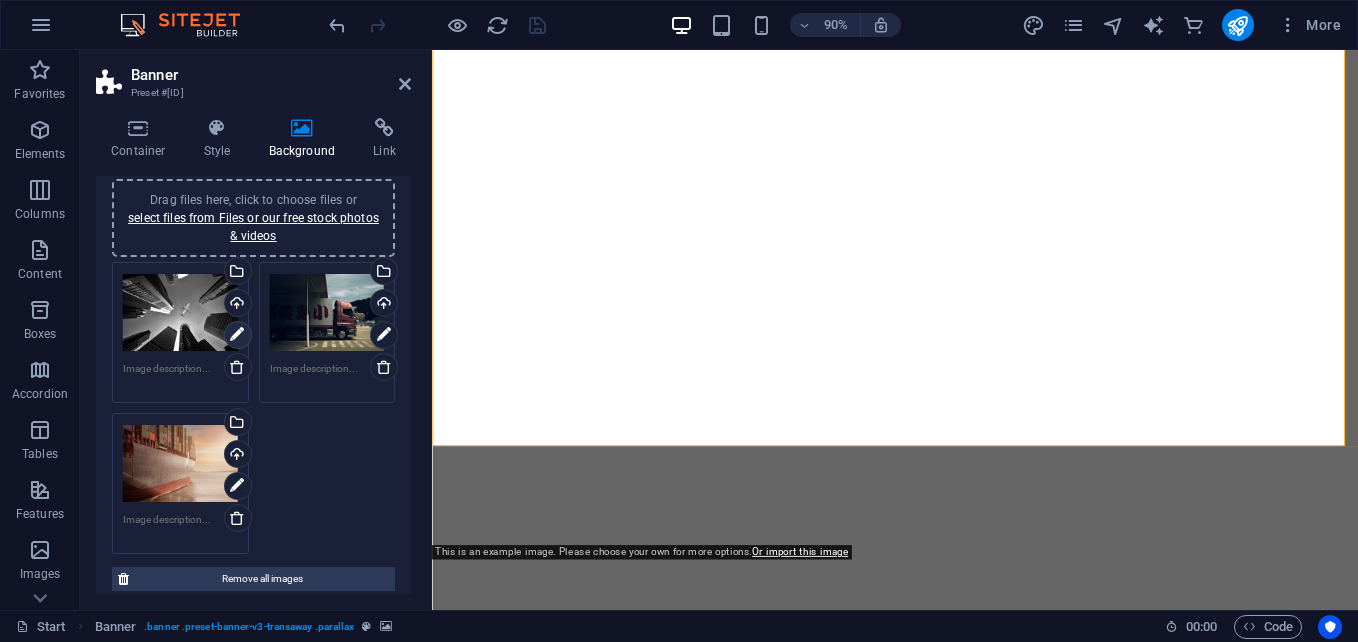 click at bounding box center [237, 335] 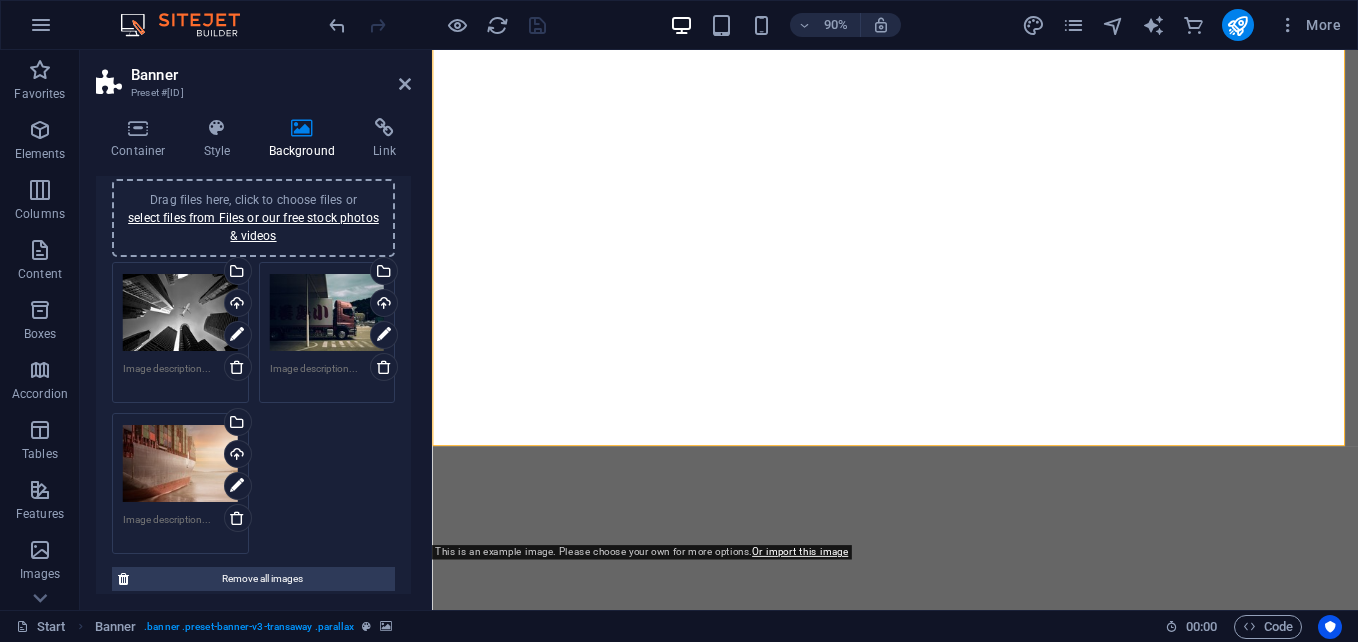 click on "Background None Color / Gradient Element Stretch background to full-width Color overlay Places an overlay over the background to colorize it Parallax 60 % Image Image slider Map Video YouTube Vimeo HTML Drag files here, click to choose files or select files from Files or our free stock photos & videos Drag files here, click to choose files or select files from Files or our free stock photos & videos Select files from the file manager, stock photos, or upload file(s) Upload Drag files here, click to choose files or select files from Files or our free stock photos & videos Select files from the file manager, stock photos, or upload file(s) Upload Drag files here, click to choose files or select files from Files or our free stock photos & videos Select files from the file manager, stock photos, or upload file(s) Upload Remove all images Slides to show 1 Slides to scroll 1 Center mode Enables centered view with partial previous/next slide. Use with odd numbered "Slides to show" counts. Center padding 0 px % Slide" at bounding box center (253, 385) 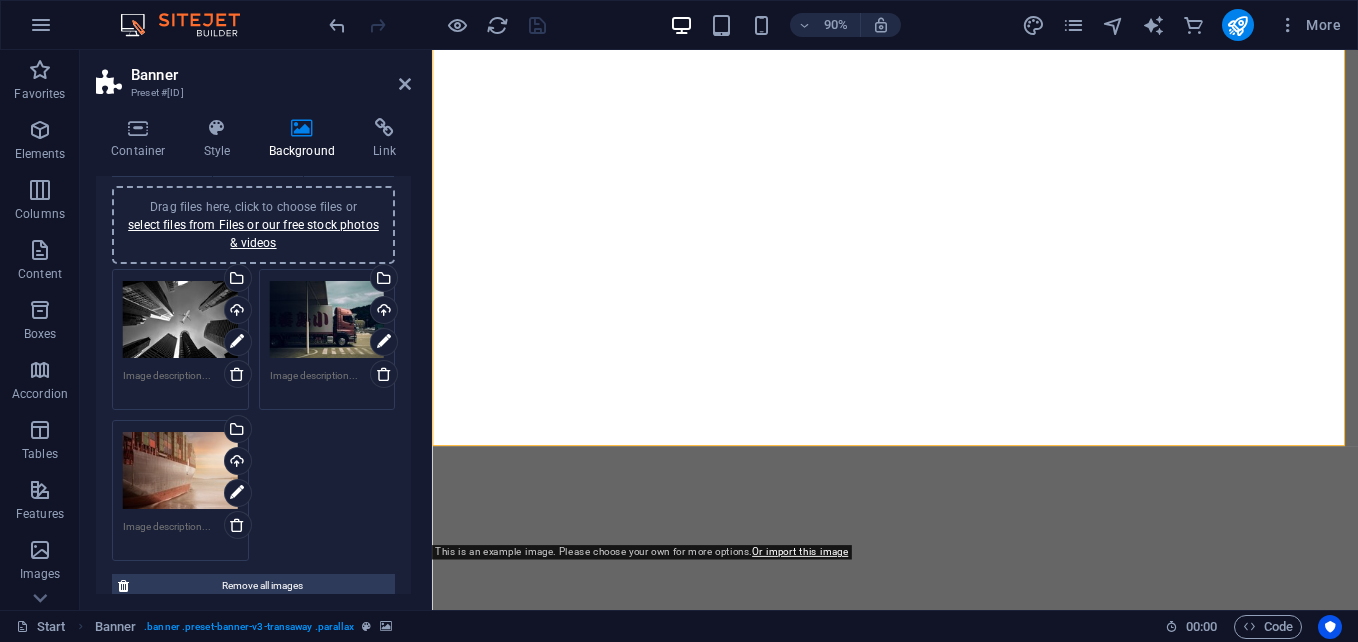 scroll, scrollTop: 169, scrollLeft: 0, axis: vertical 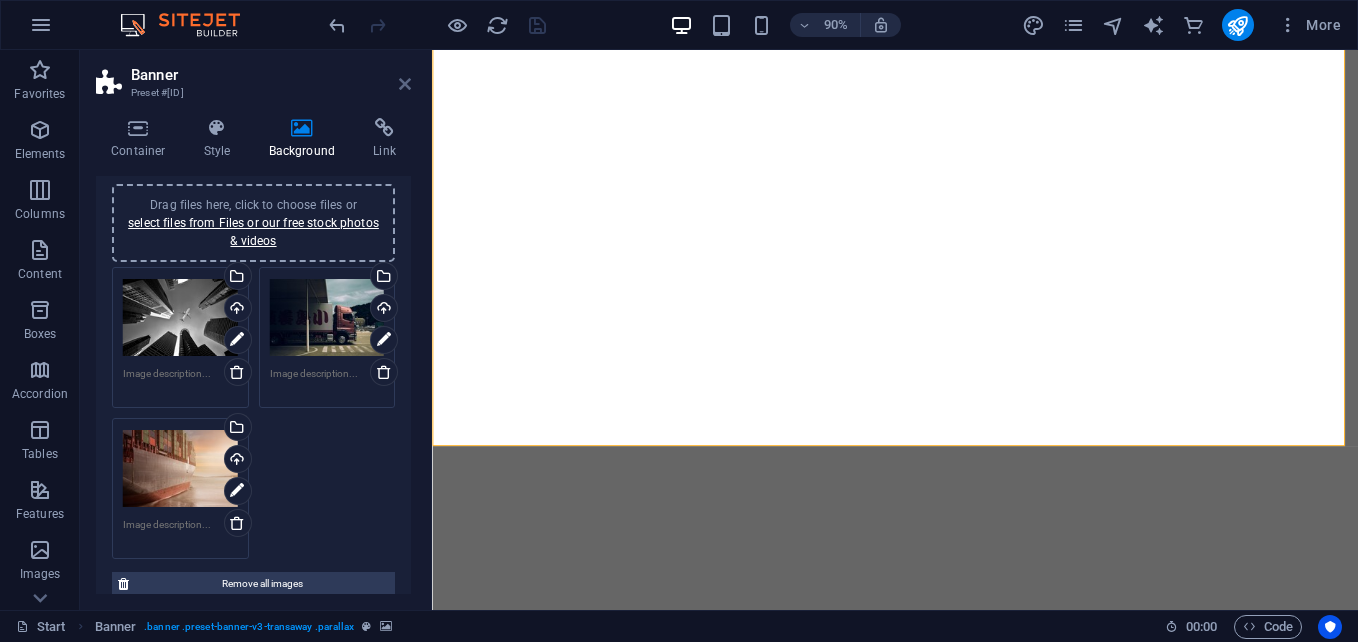 click at bounding box center (405, 84) 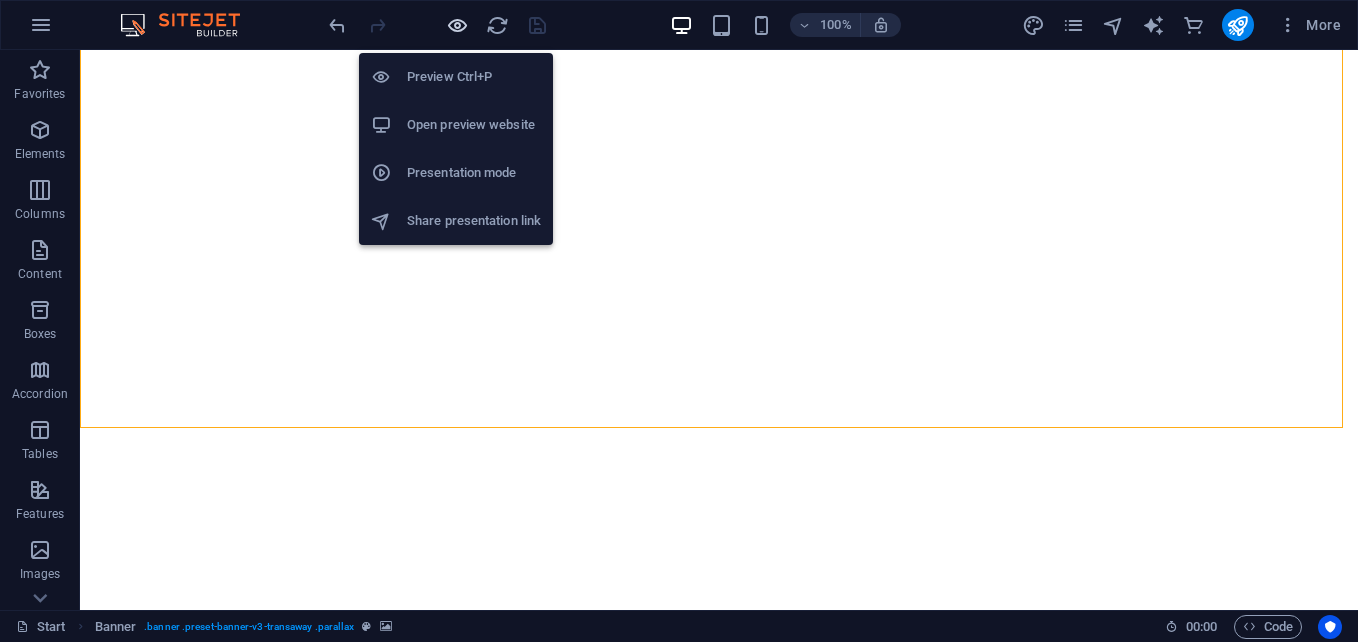 click at bounding box center [457, 25] 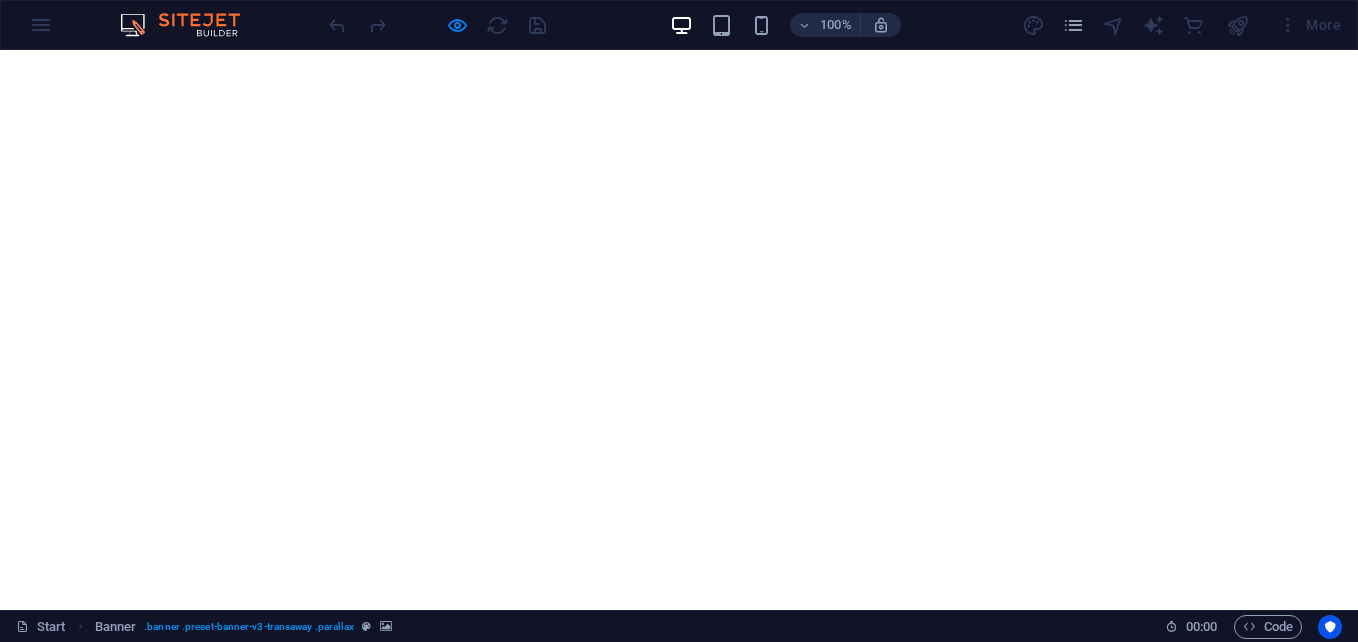 scroll, scrollTop: 64, scrollLeft: 0, axis: vertical 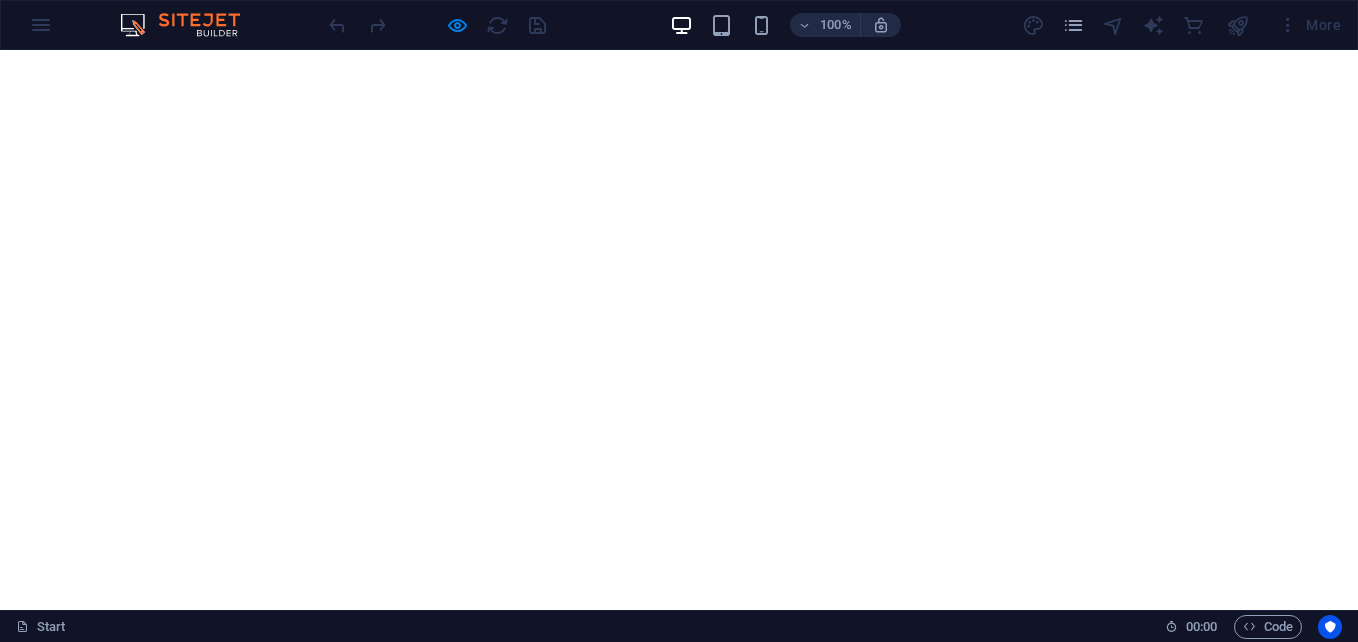 click on "Your world wide transport service" at bounding box center (679, 1162) 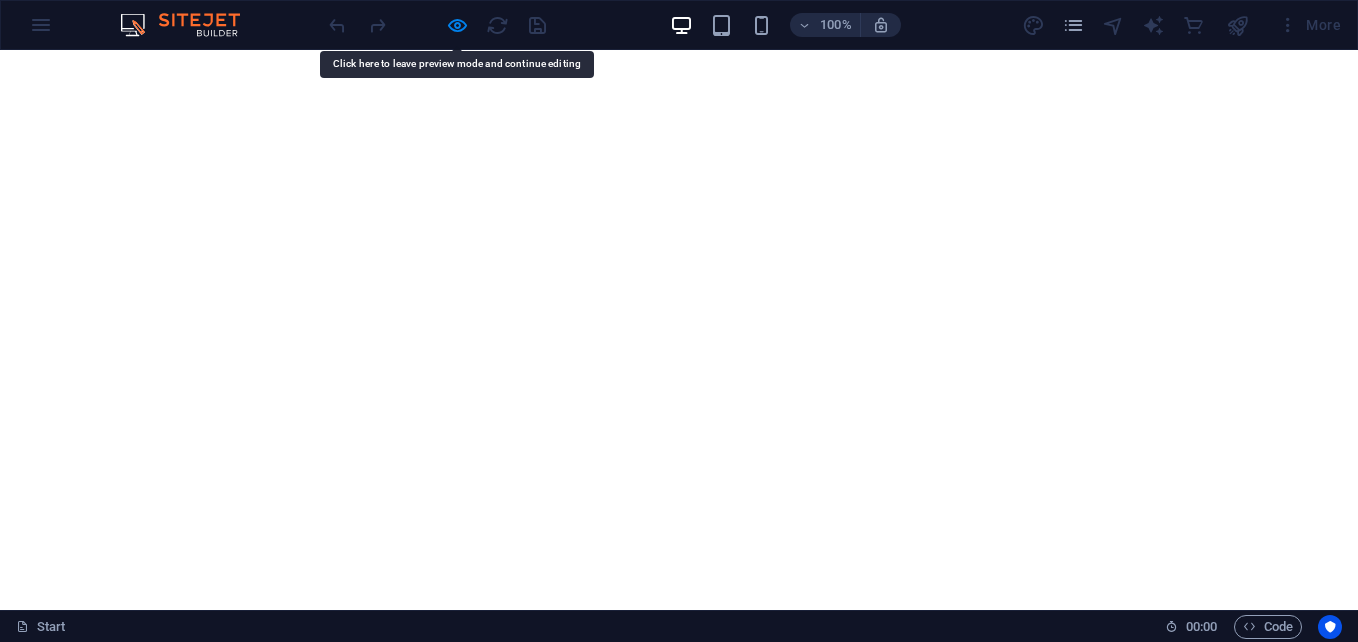drag, startPoint x: 456, startPoint y: 238, endPoint x: 394, endPoint y: 259, distance: 65.459915 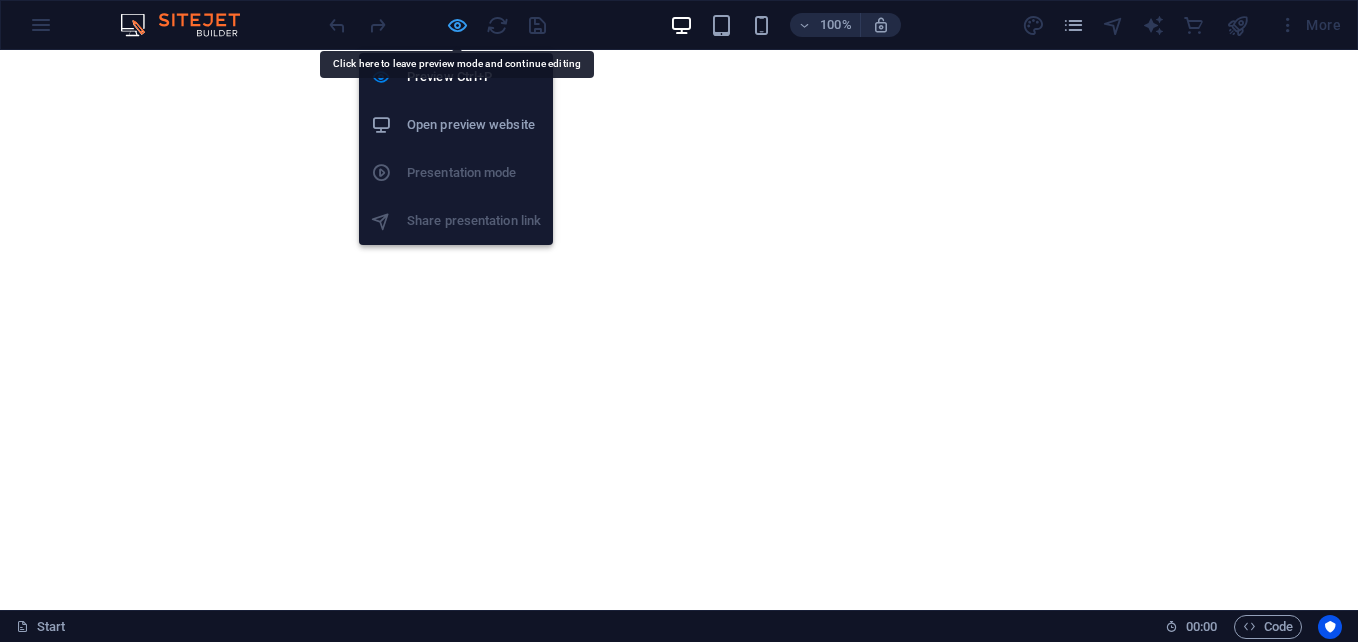 drag, startPoint x: 417, startPoint y: 125, endPoint x: 446, endPoint y: 27, distance: 102.20078 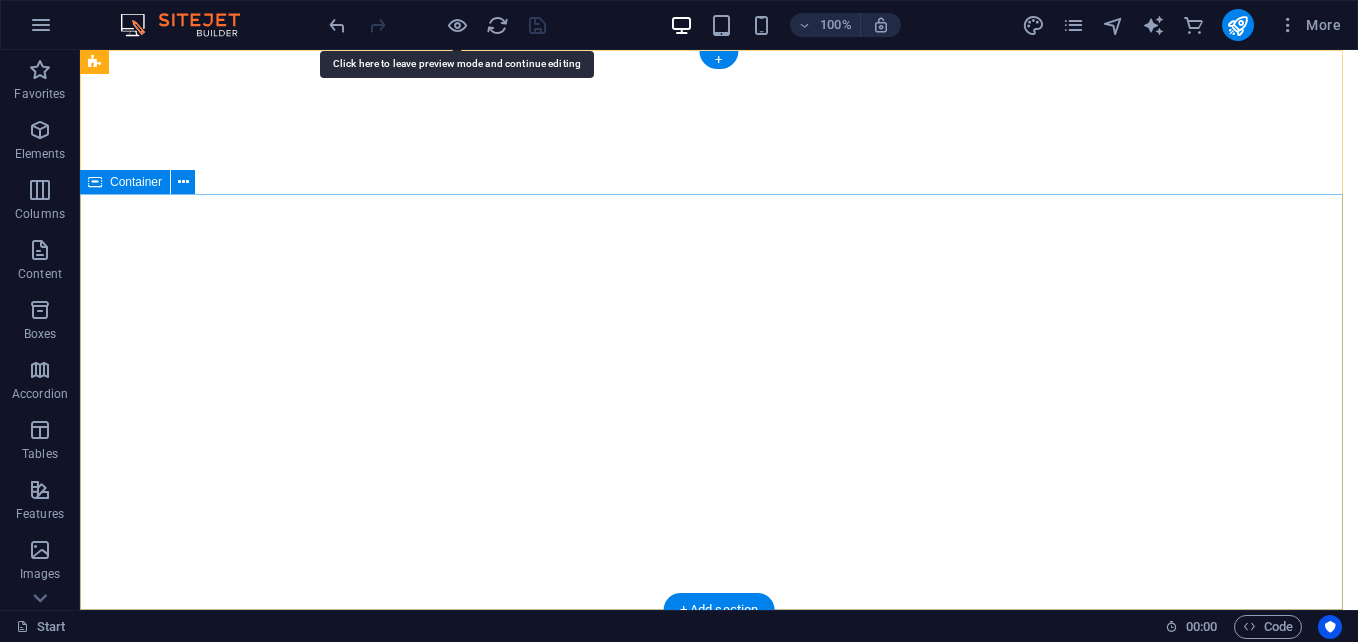 click on "Your world wide transport service" at bounding box center [719, 1162] 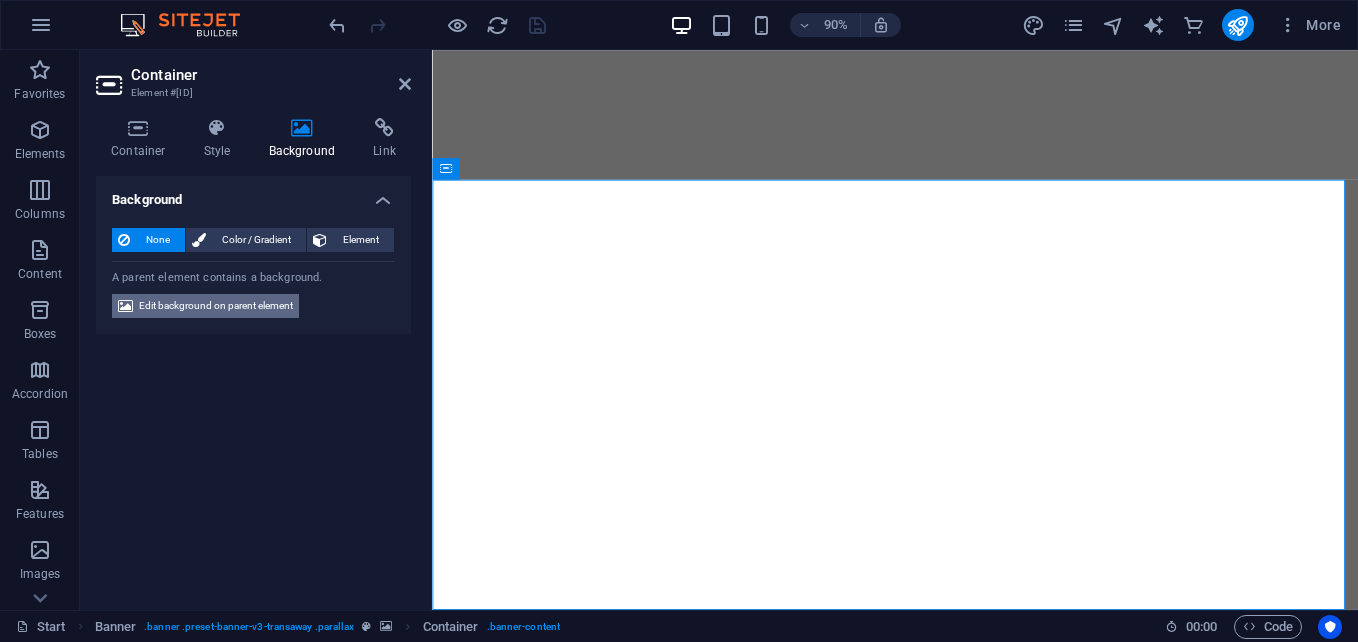 click on "Edit background on parent element" at bounding box center [216, 306] 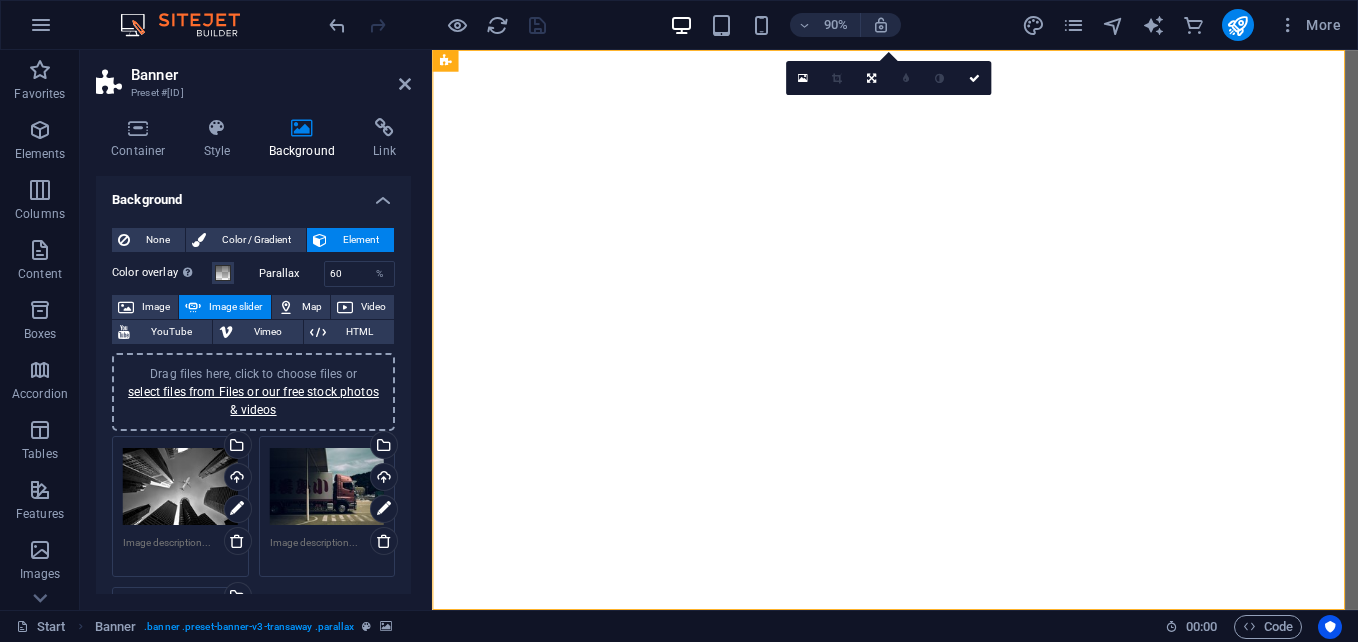 click on "Drag files here, click to choose files or select files from Files or our free stock photos & videos" at bounding box center (180, 487) 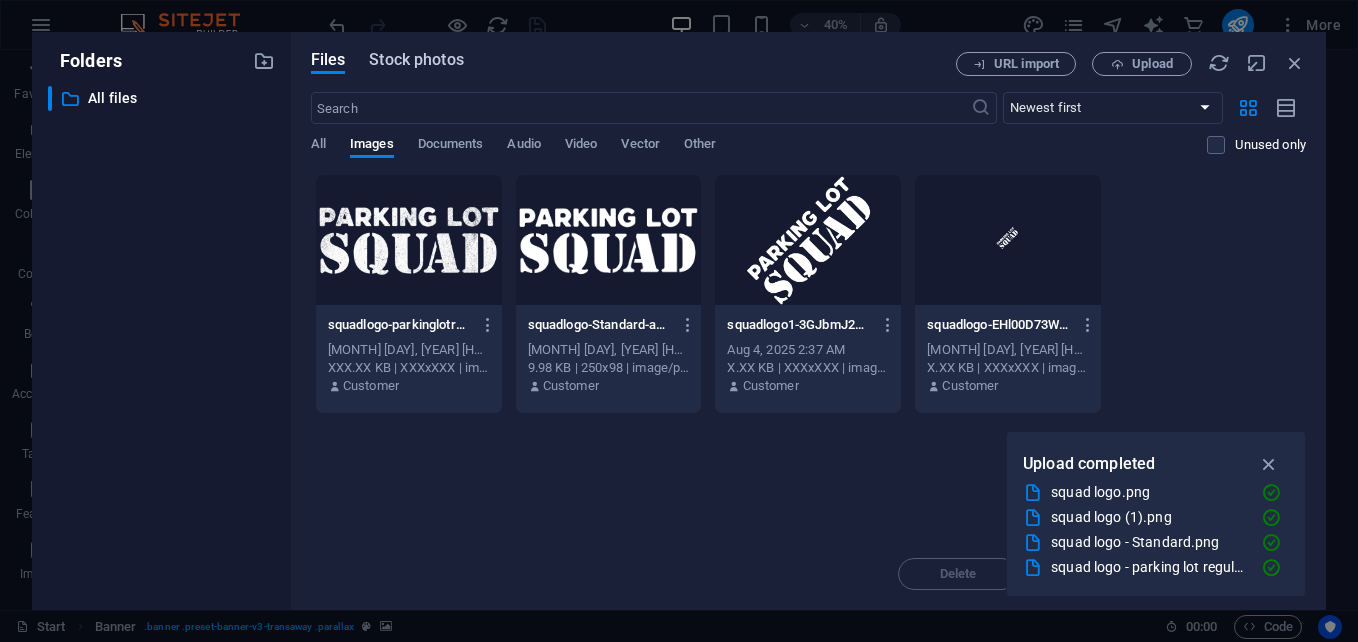 click on "Stock photos" at bounding box center (416, 60) 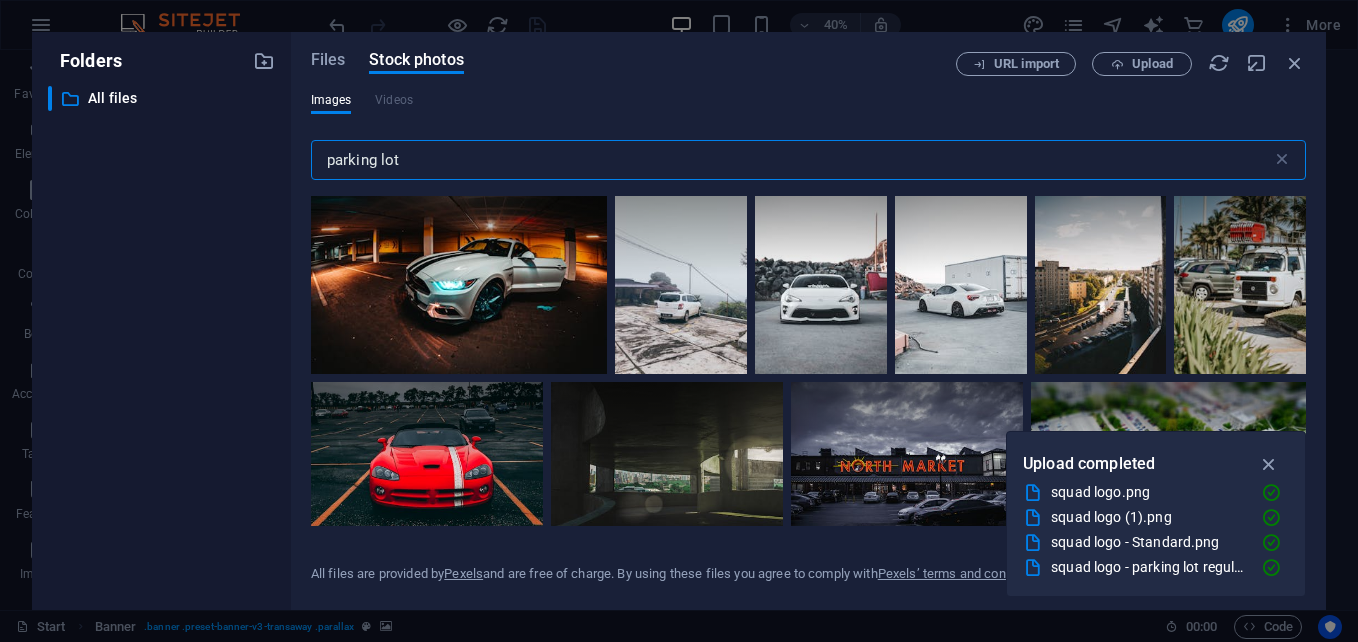 scroll, scrollTop: 1758, scrollLeft: 0, axis: vertical 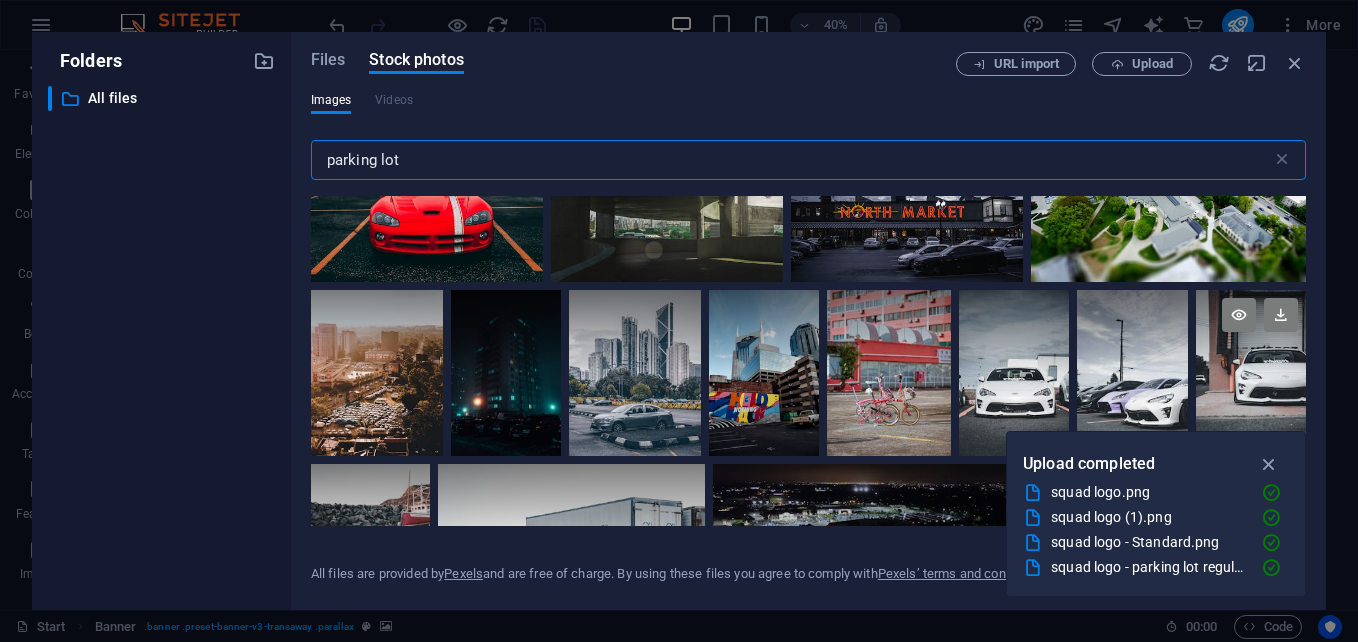 type on "parking lot" 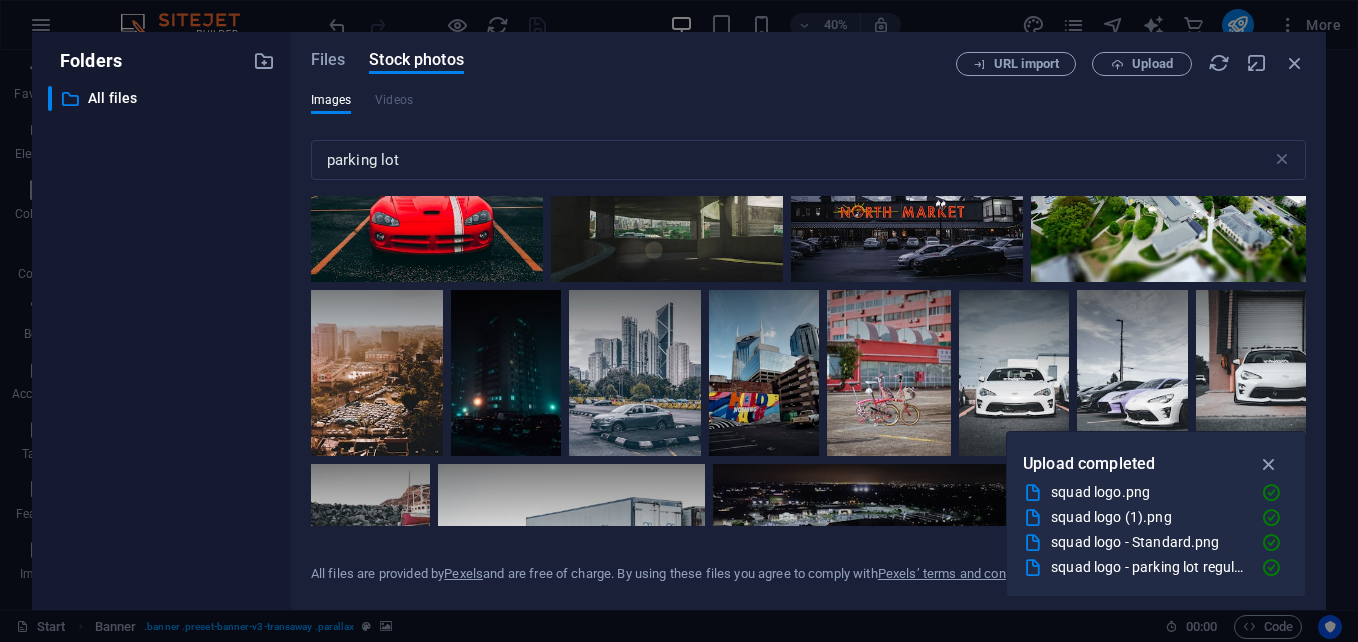 click at bounding box center [808, 361] 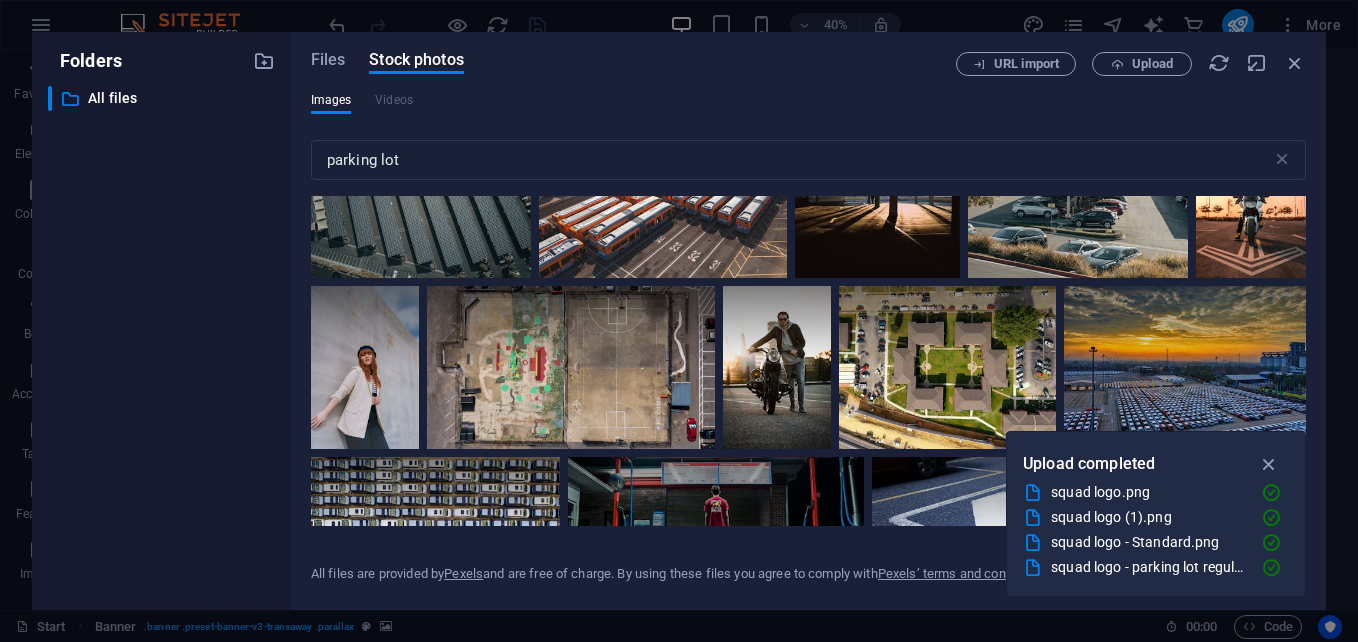 scroll, scrollTop: 0, scrollLeft: 0, axis: both 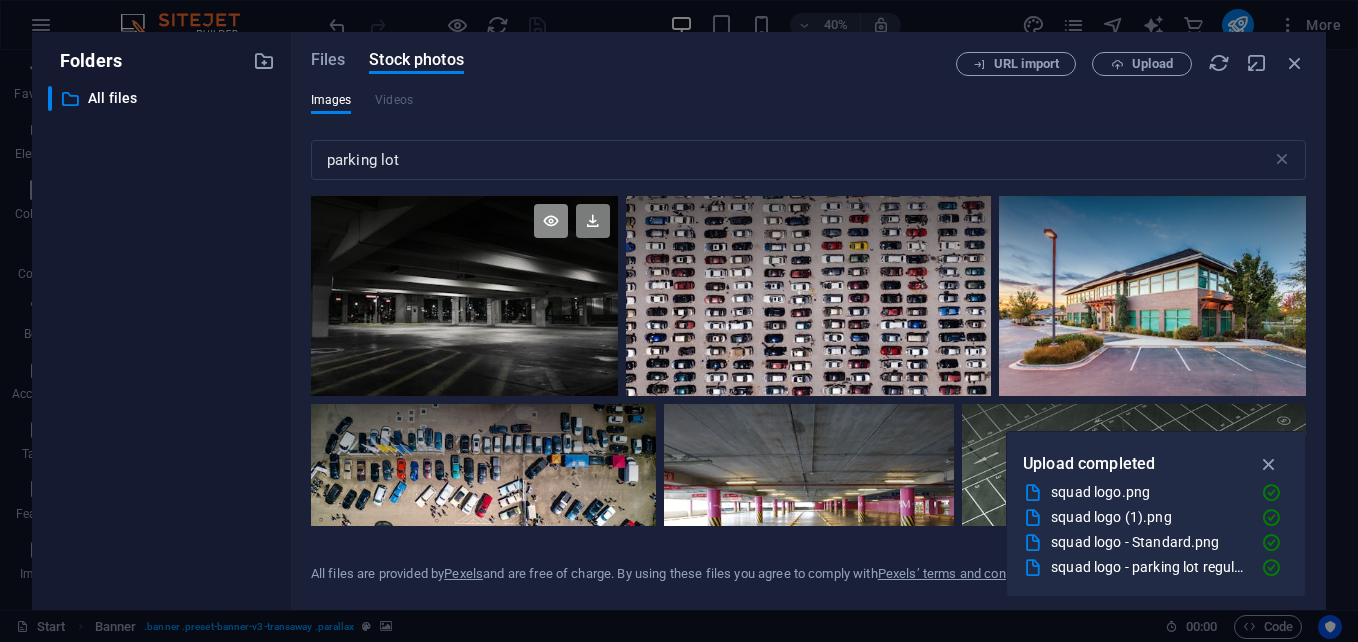 click at bounding box center [551, 221] 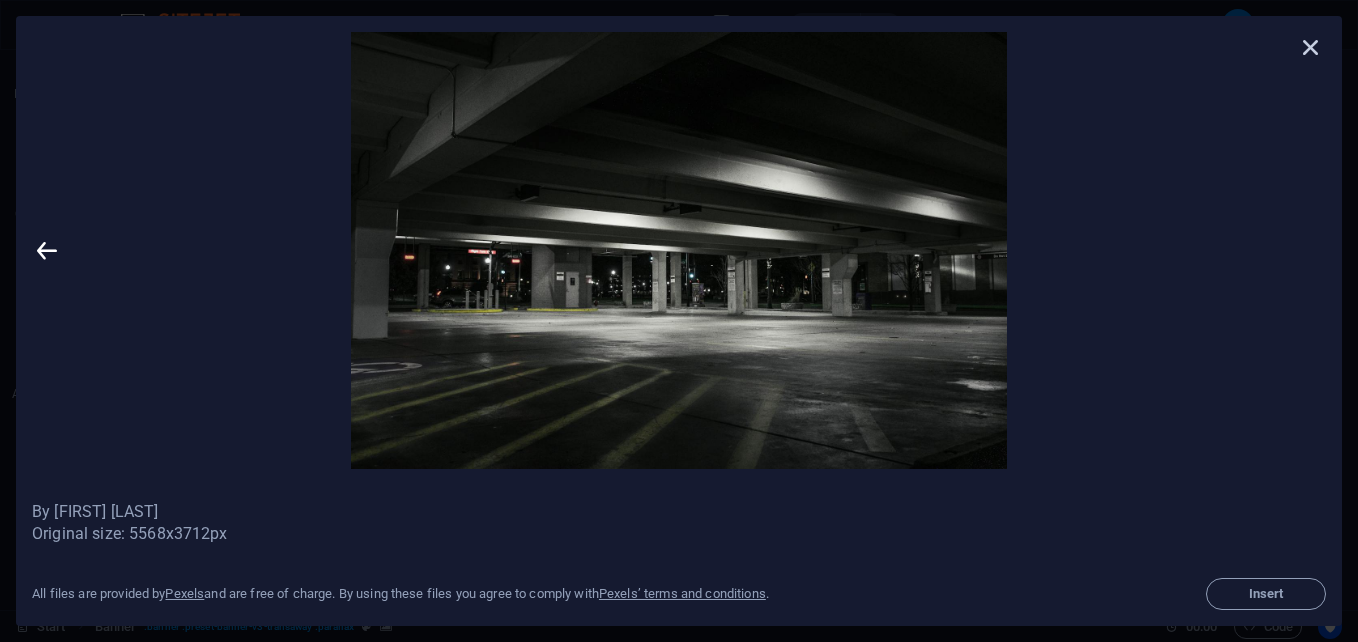 click at bounding box center (1311, 47) 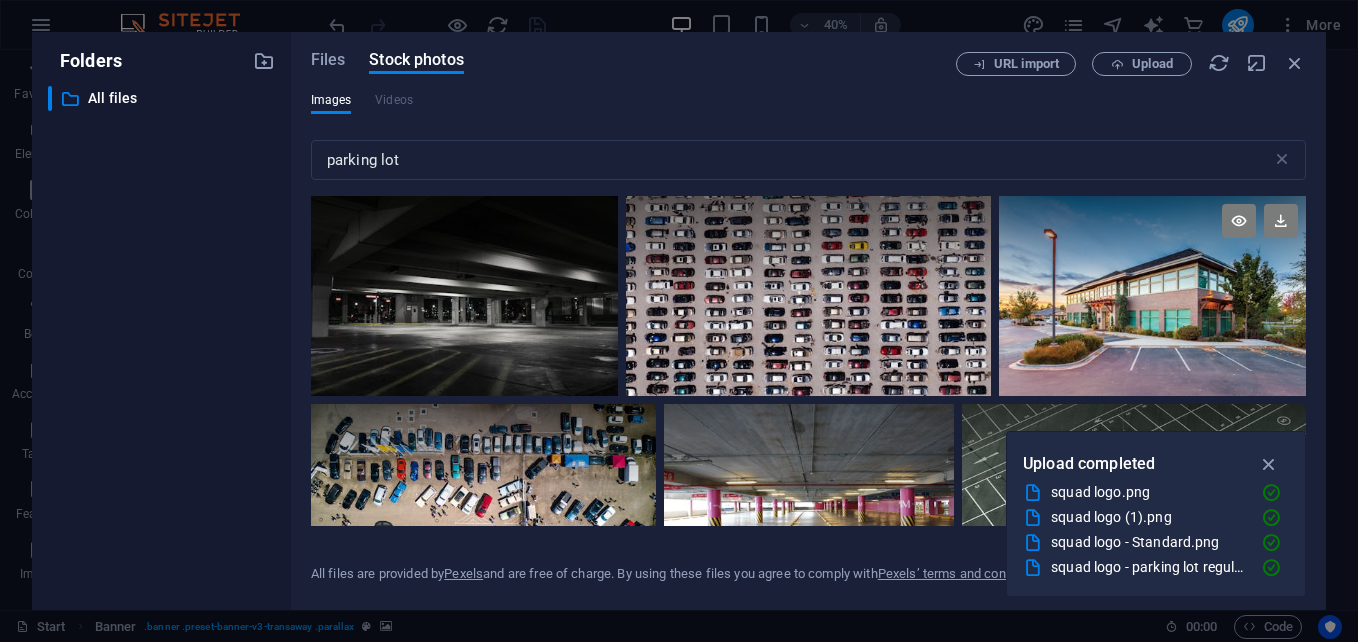 click at bounding box center (1152, 246) 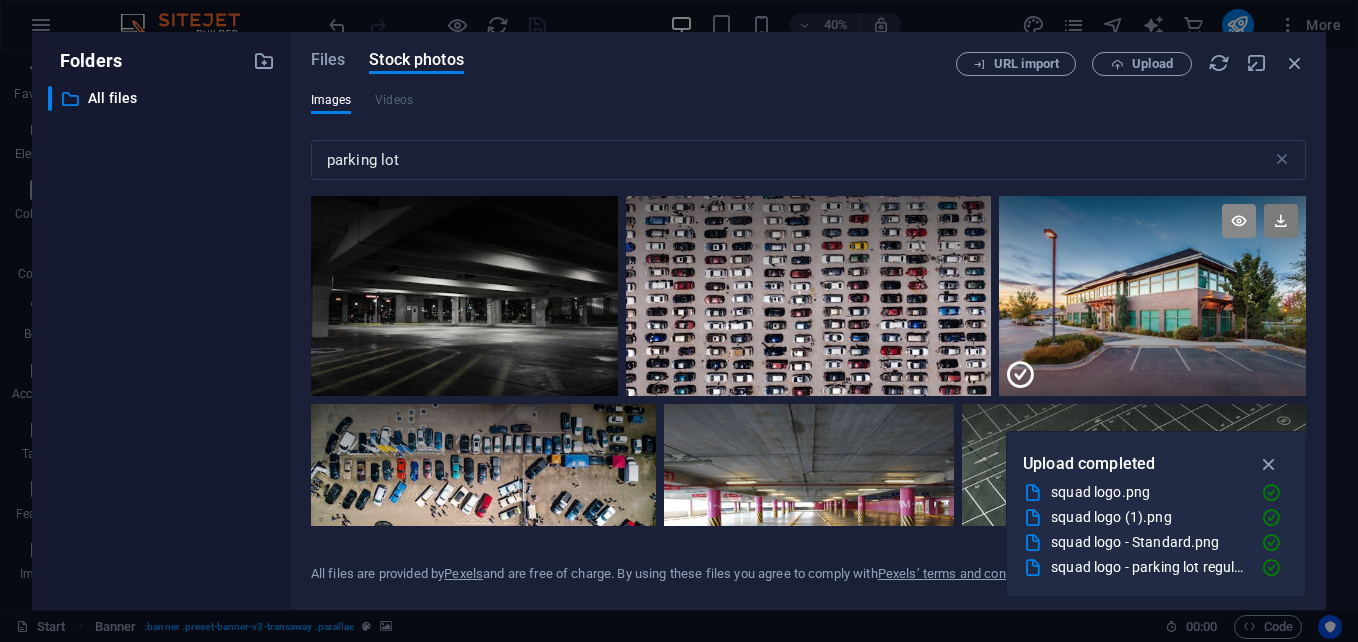 click at bounding box center (1239, 221) 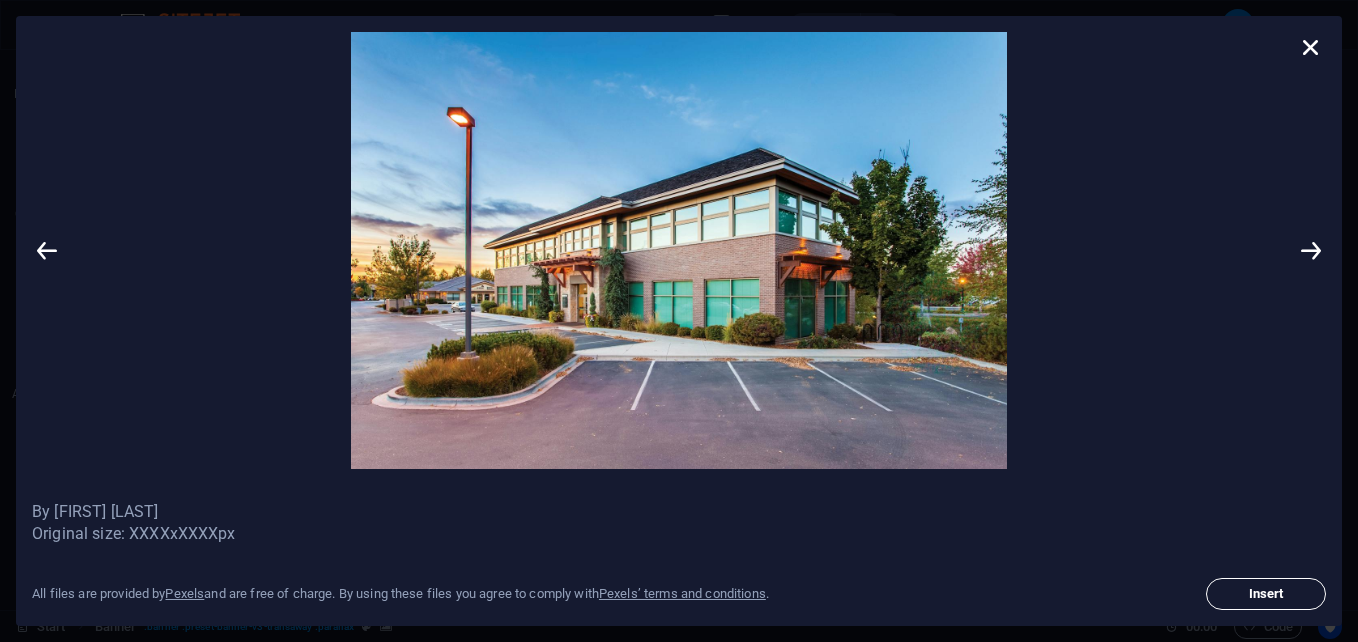 click on "Insert" at bounding box center (1266, 594) 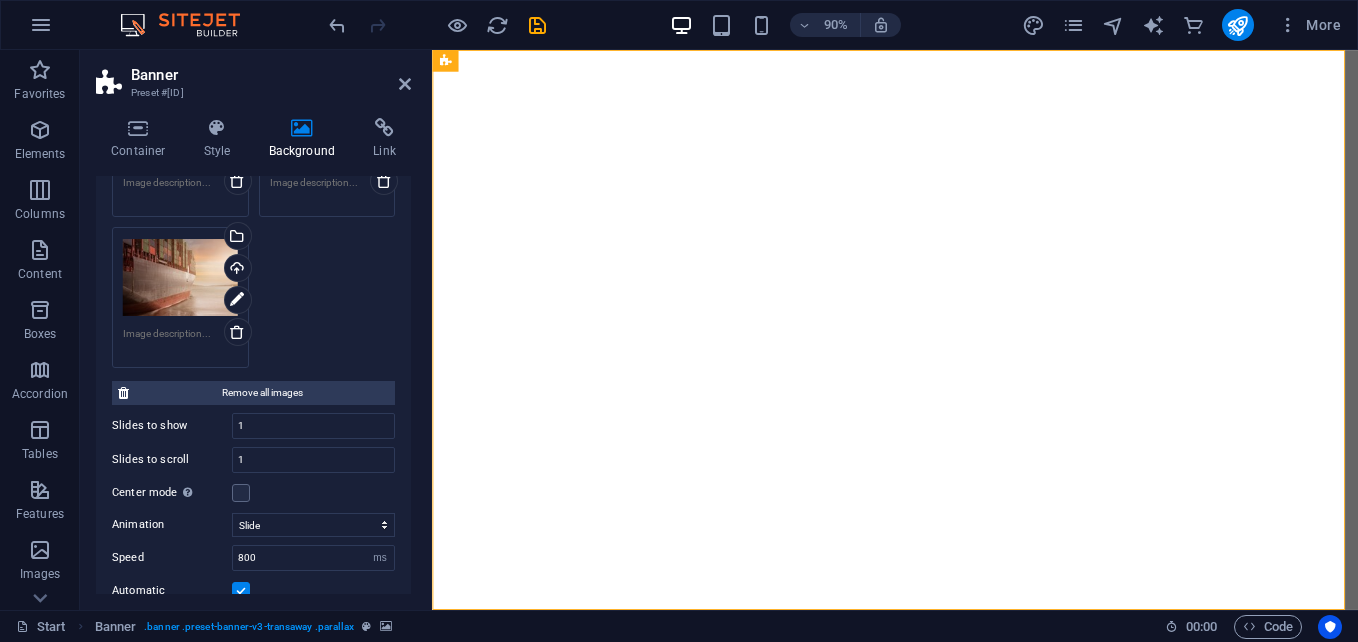 scroll, scrollTop: 365, scrollLeft: 0, axis: vertical 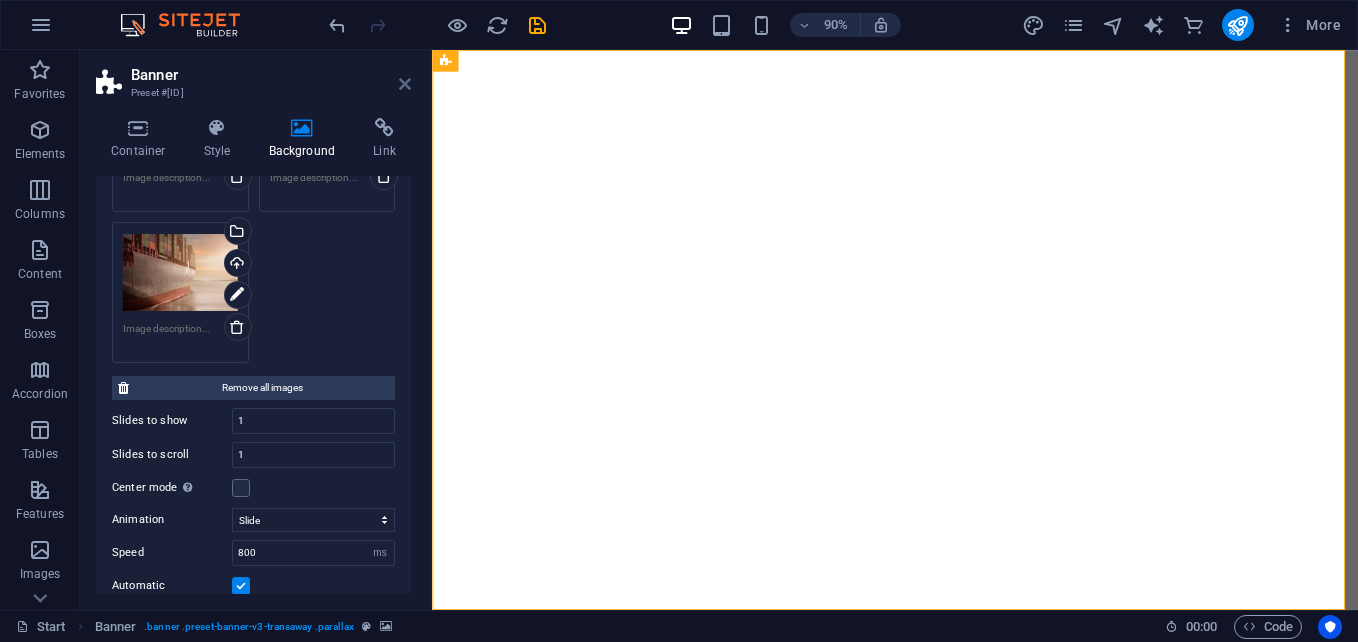 click at bounding box center [405, 84] 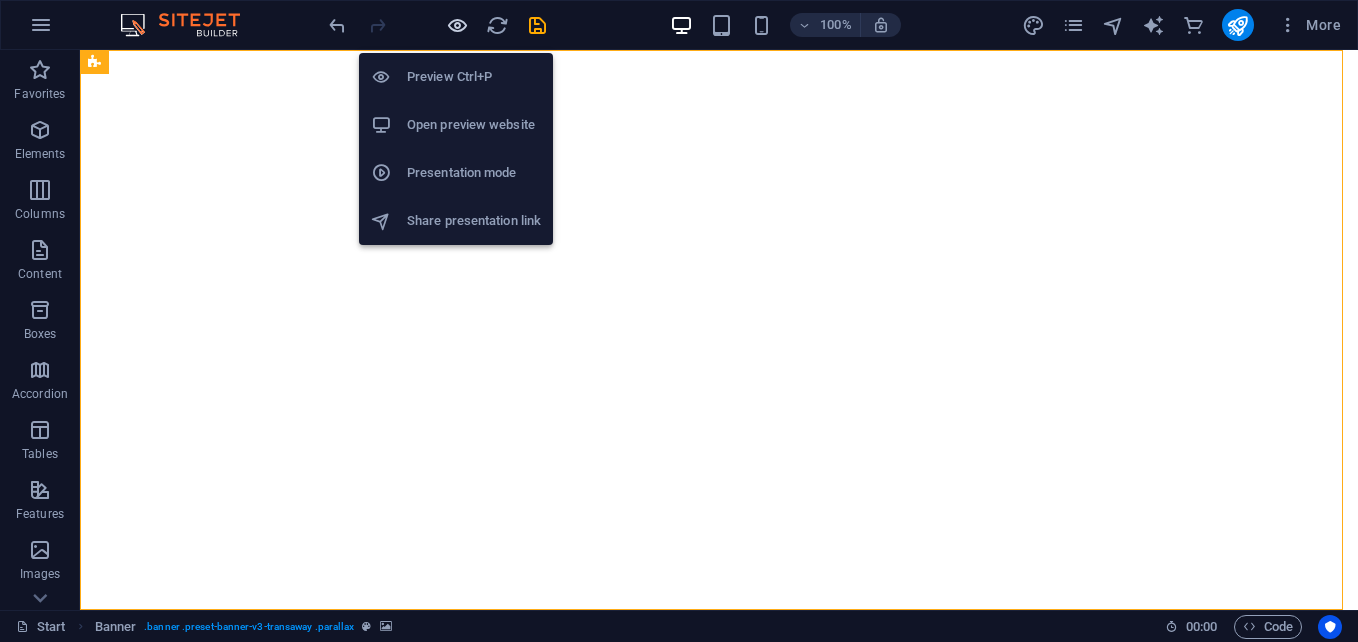 click at bounding box center (457, 25) 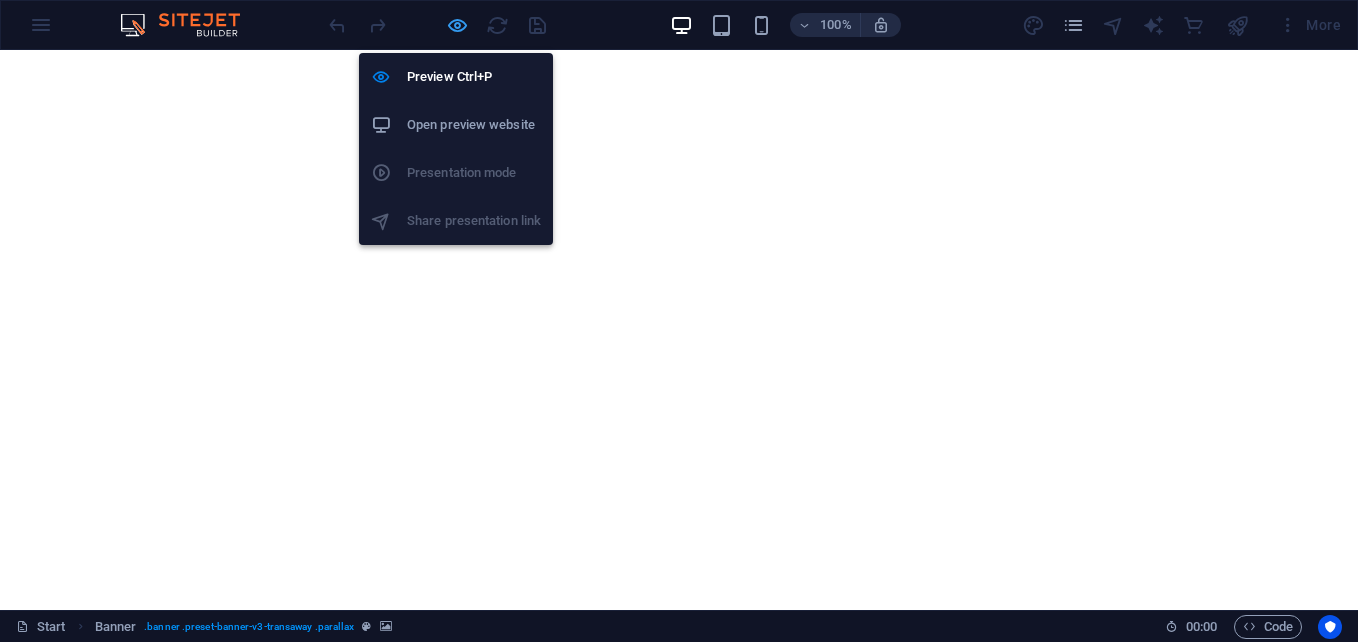 click at bounding box center (457, 25) 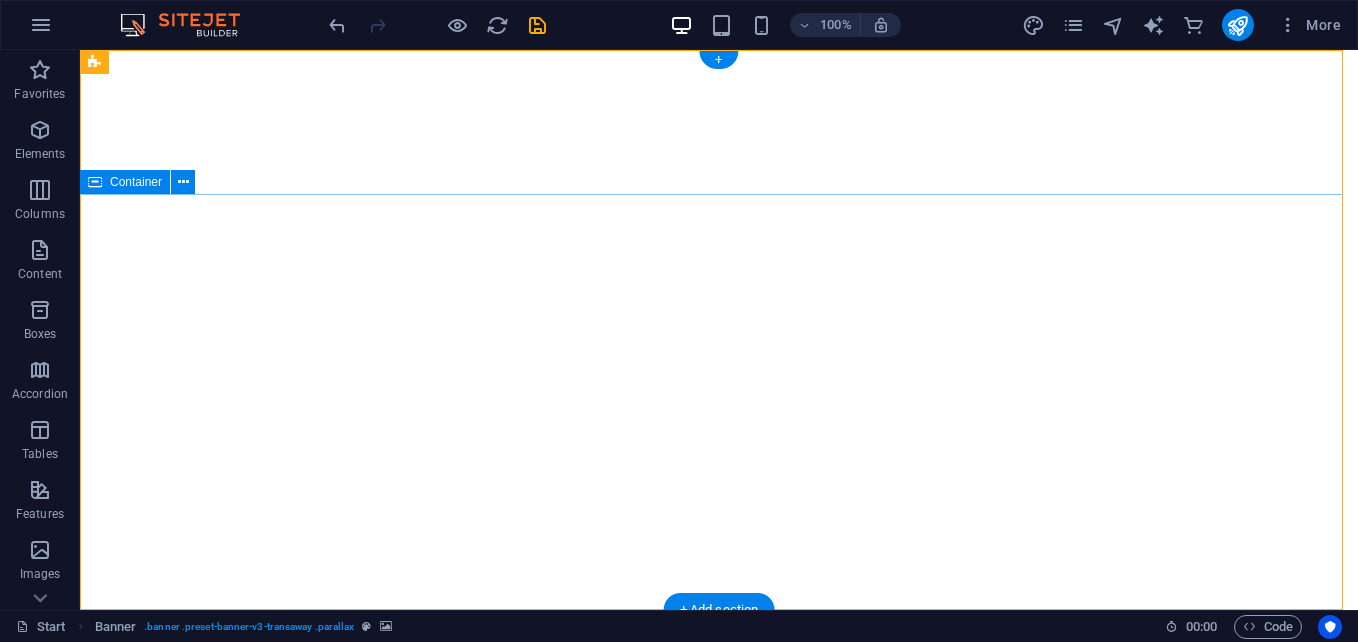 click on "Your world wide transport service" at bounding box center [719, 1162] 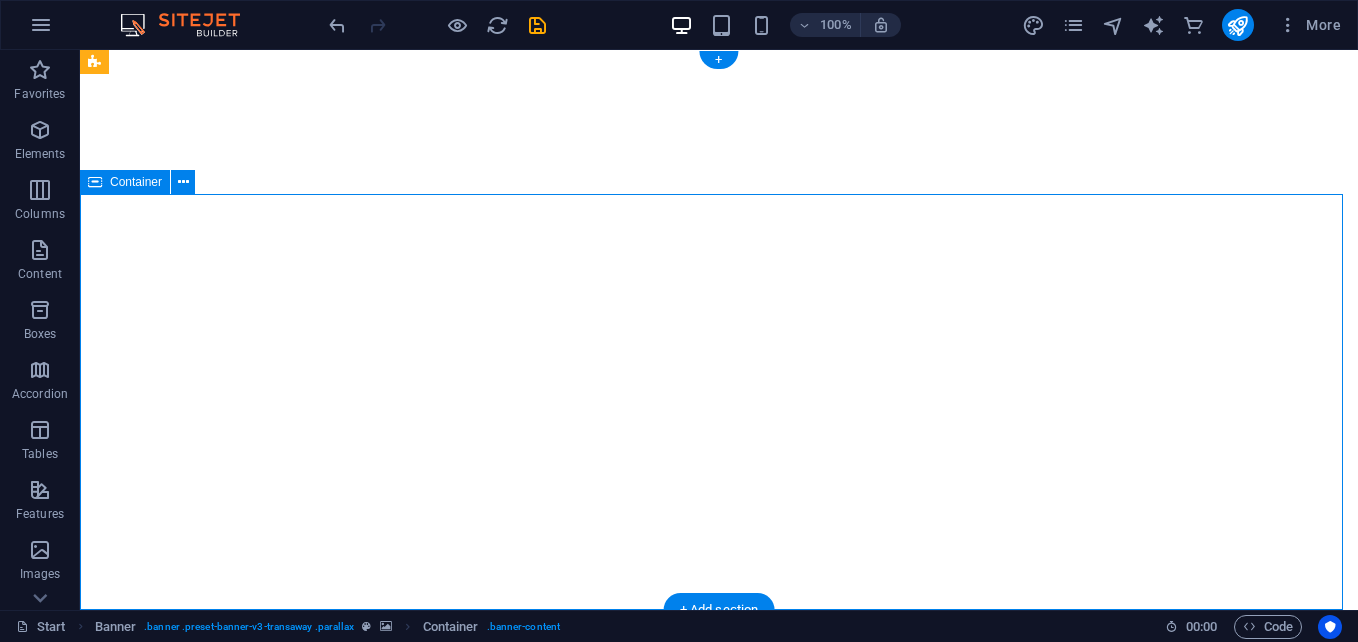 click on "Your world wide transport service" at bounding box center (719, 1162) 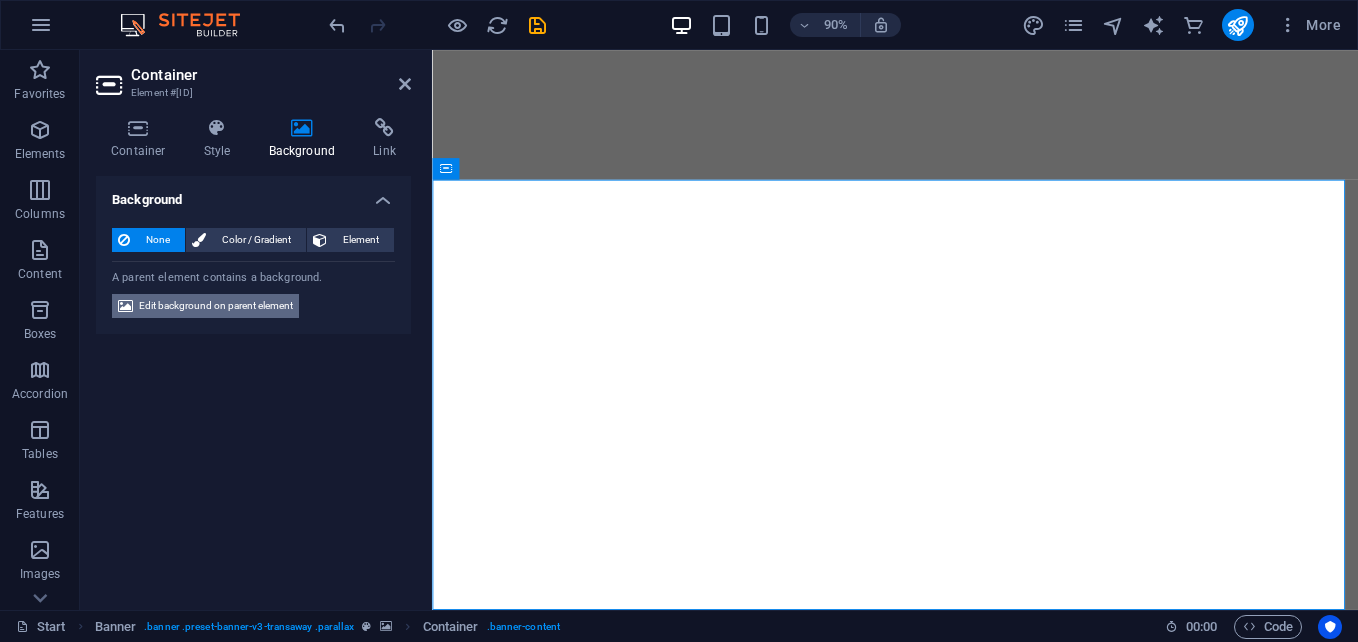 click on "Edit background on parent element" at bounding box center (216, 306) 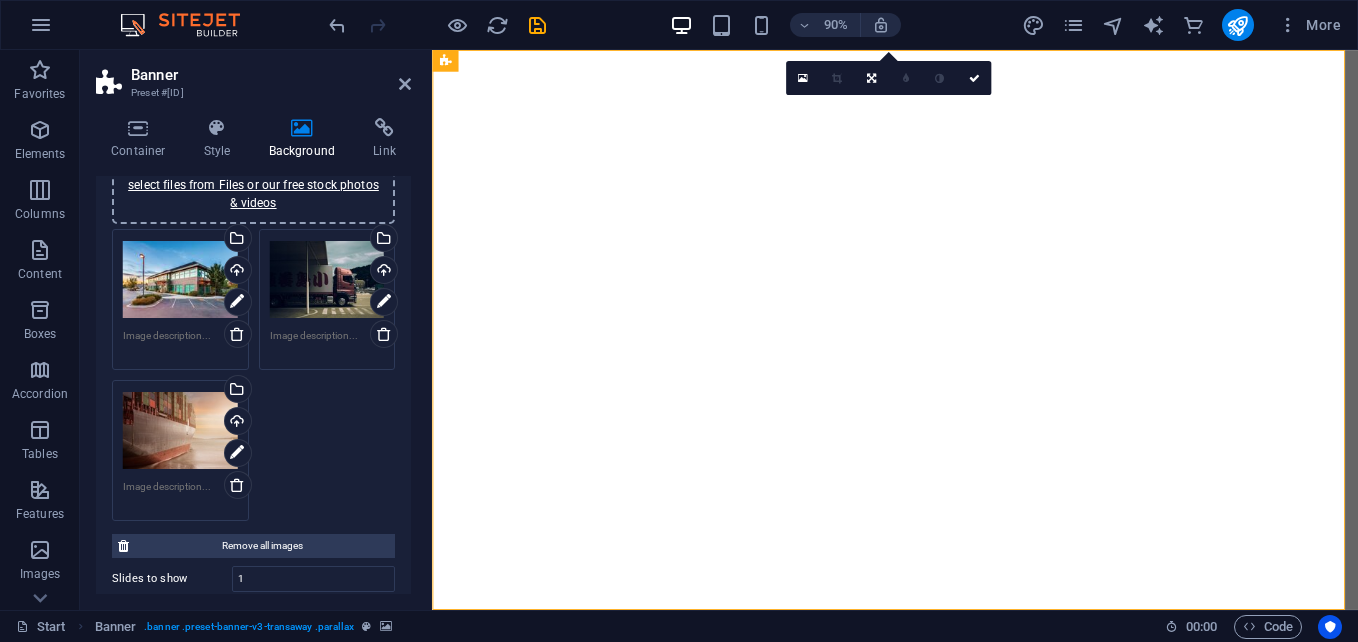 scroll, scrollTop: 183, scrollLeft: 0, axis: vertical 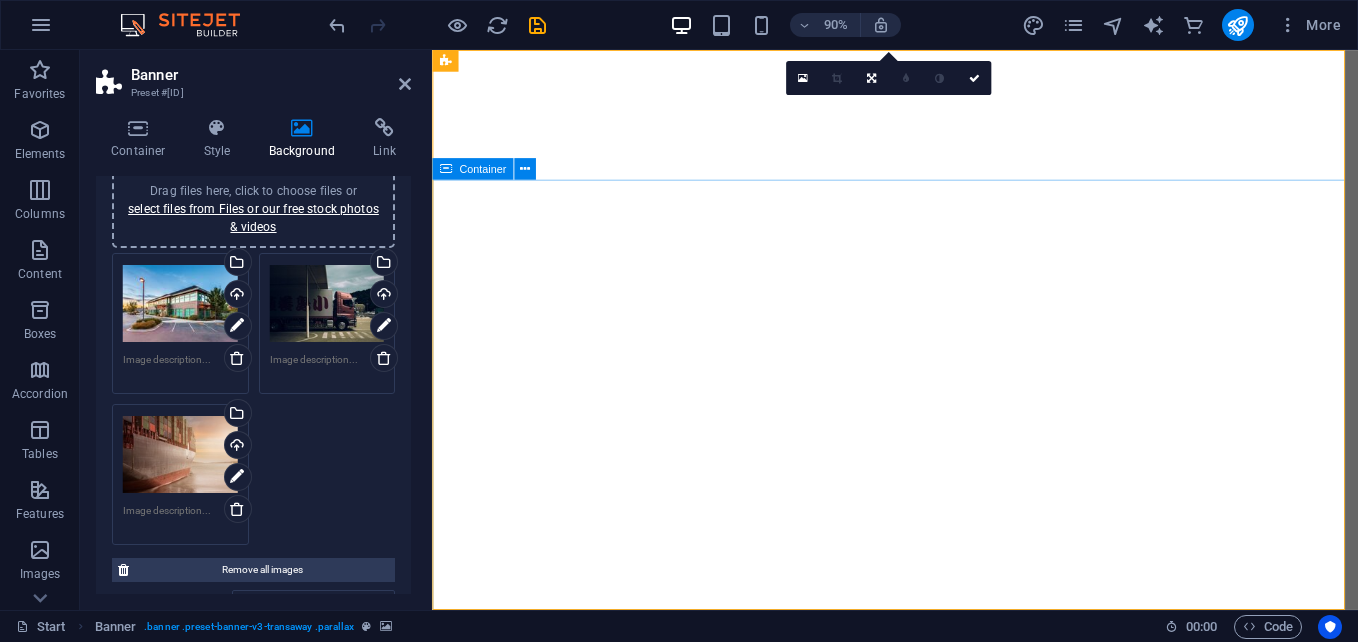click on "Your world wide transport service" at bounding box center [946, 1224] 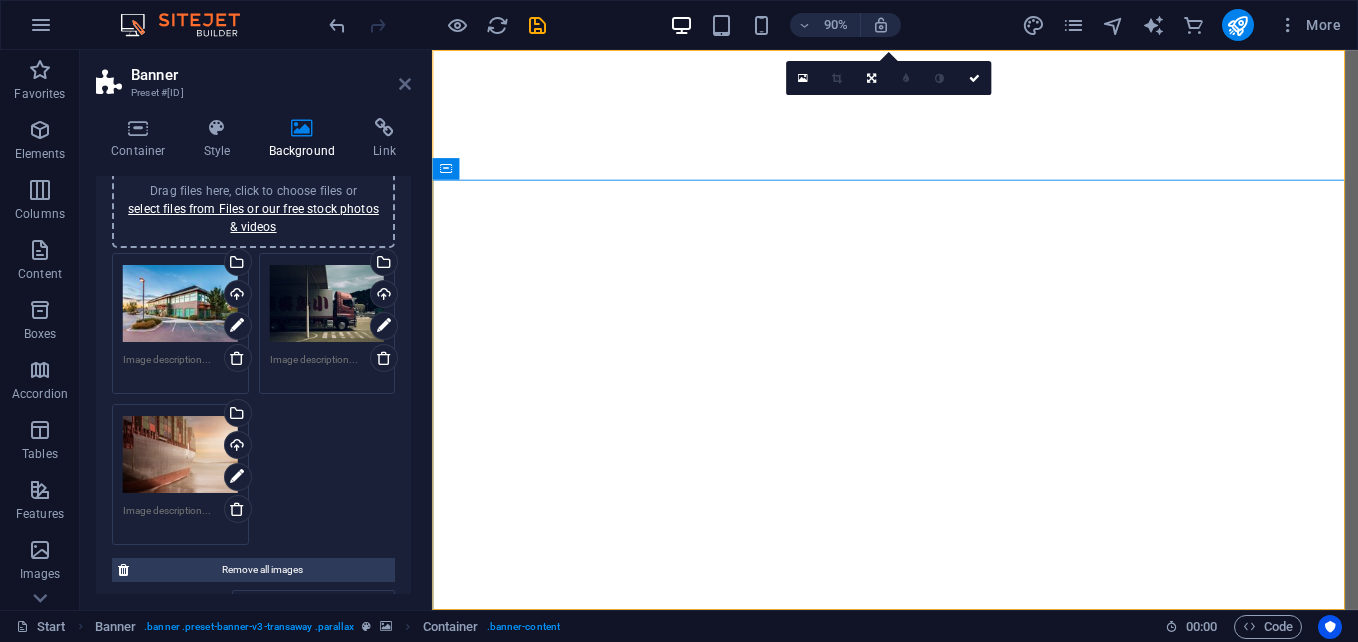 click at bounding box center [405, 84] 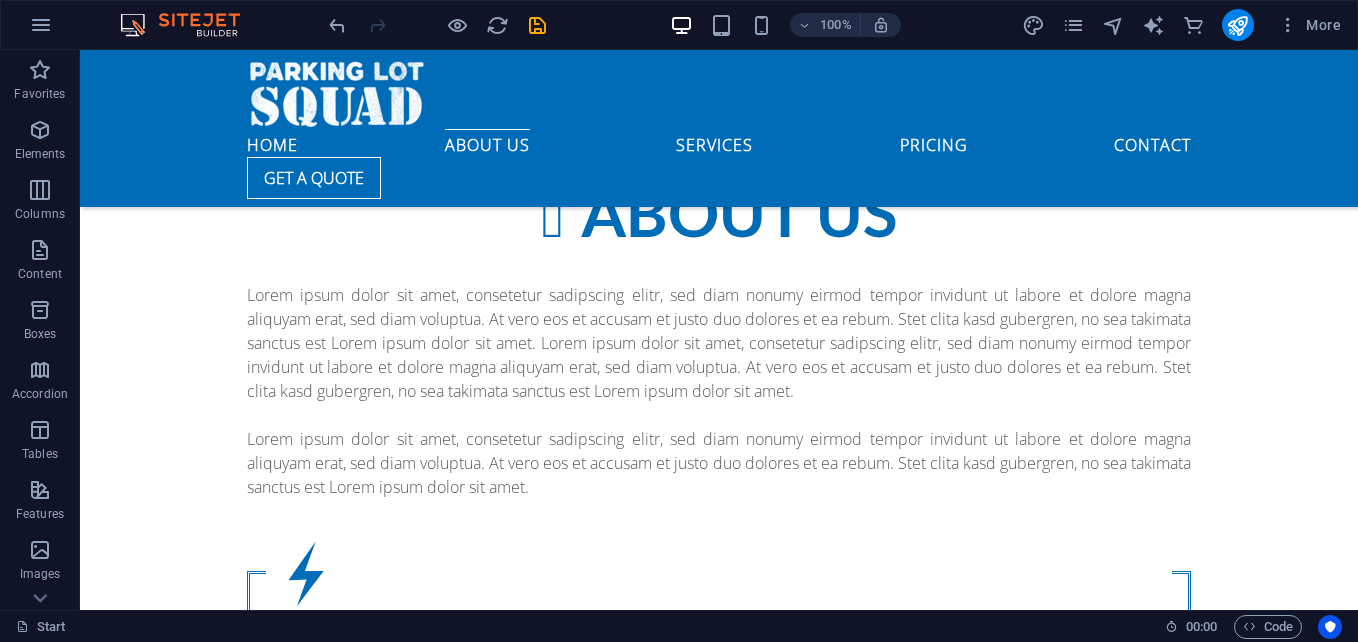 scroll, scrollTop: 0, scrollLeft: 0, axis: both 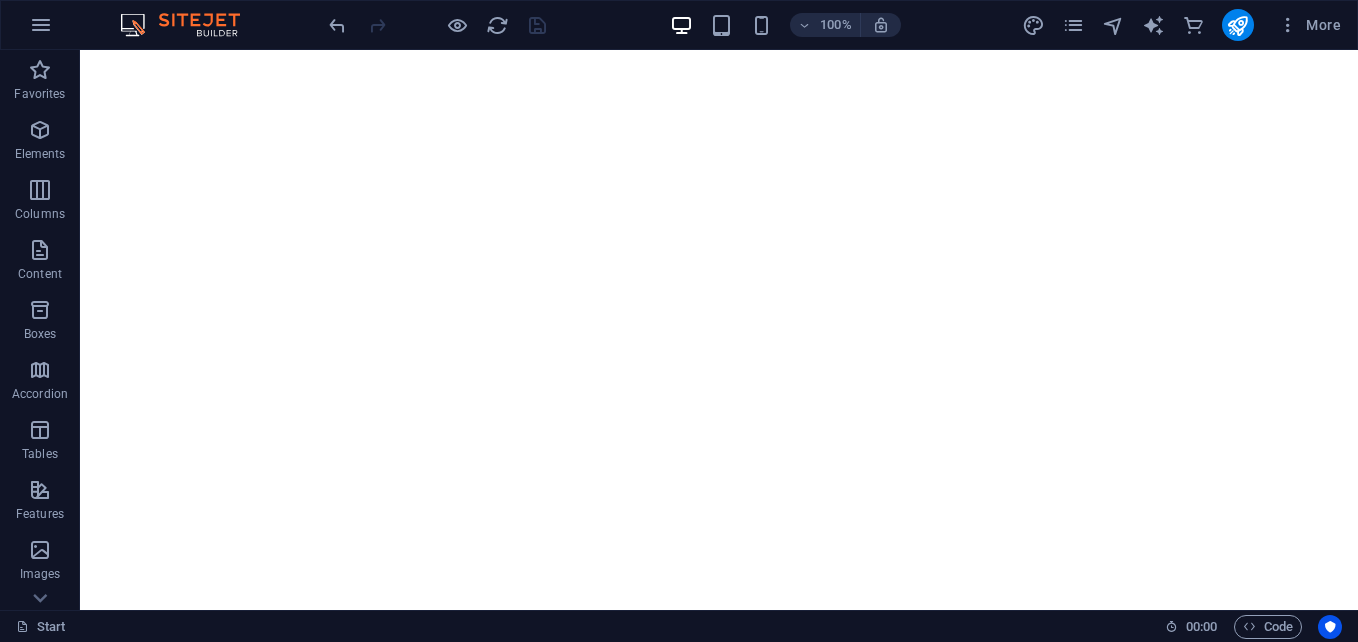 click at bounding box center [437, 25] 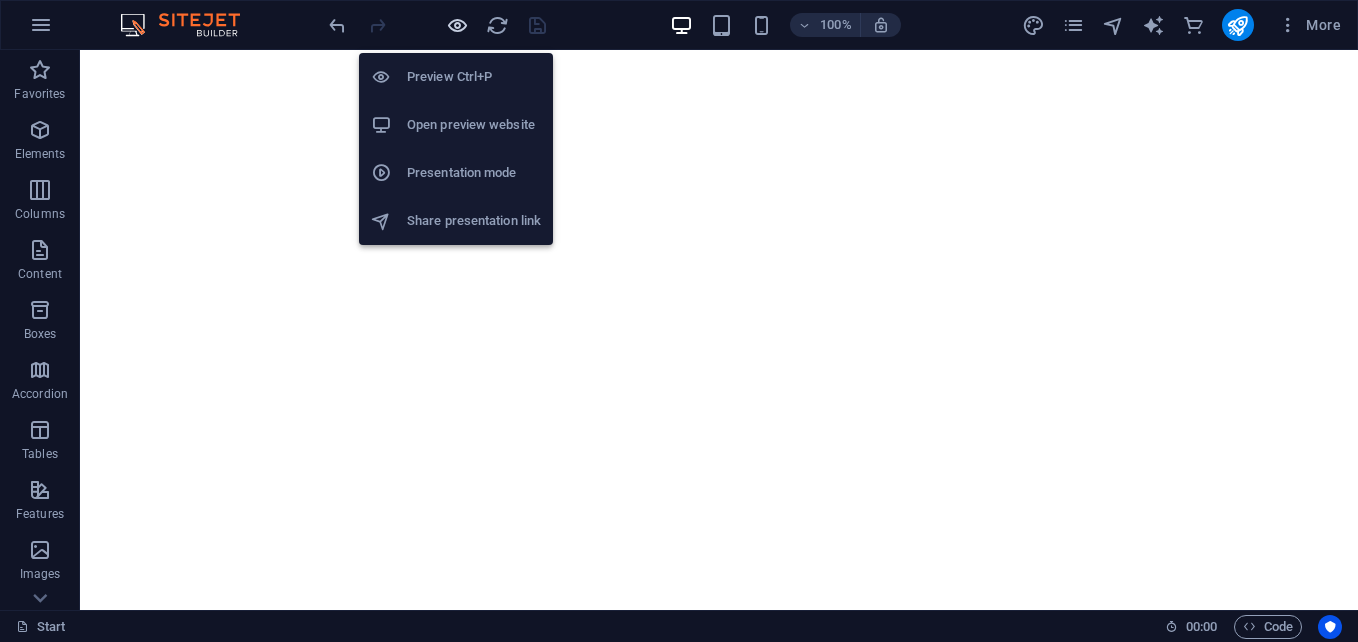 click at bounding box center [457, 25] 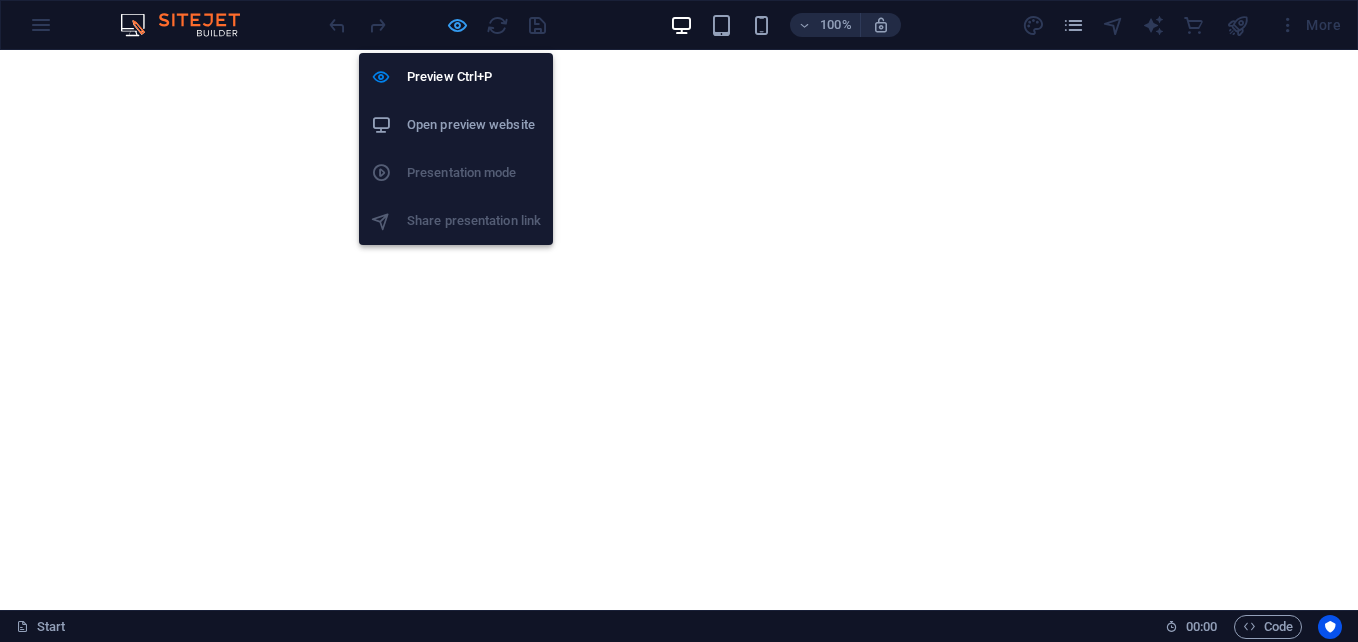 click at bounding box center (457, 25) 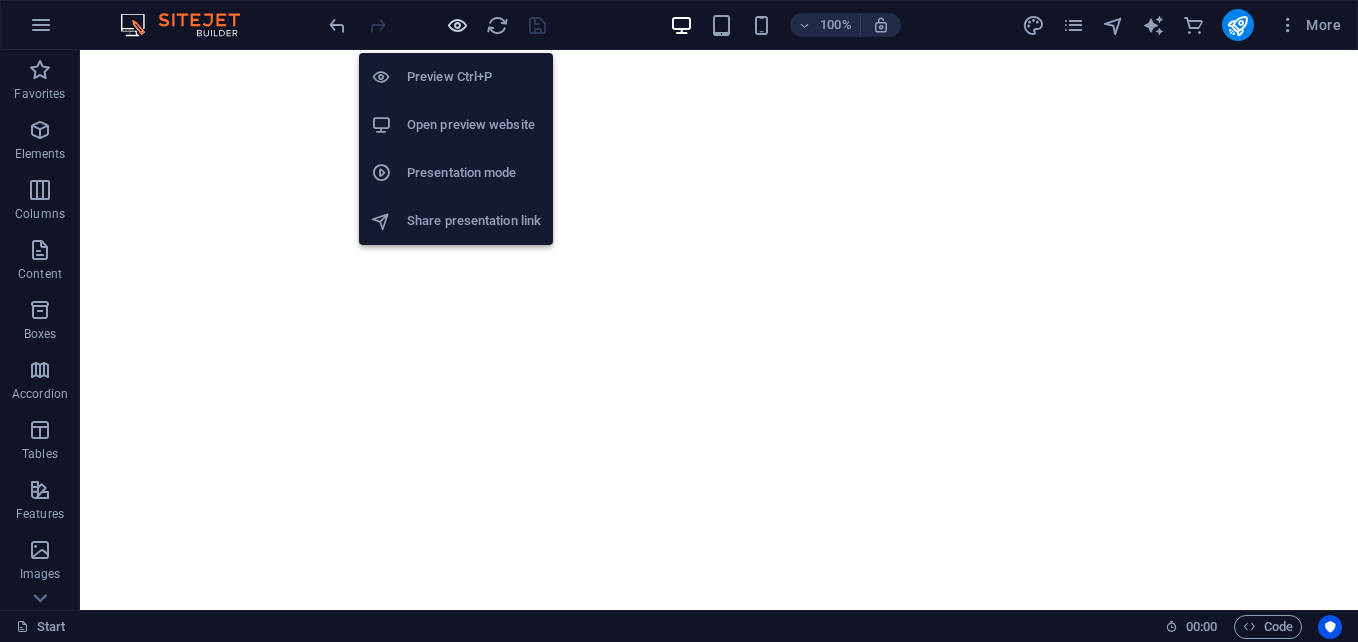 click at bounding box center [457, 25] 